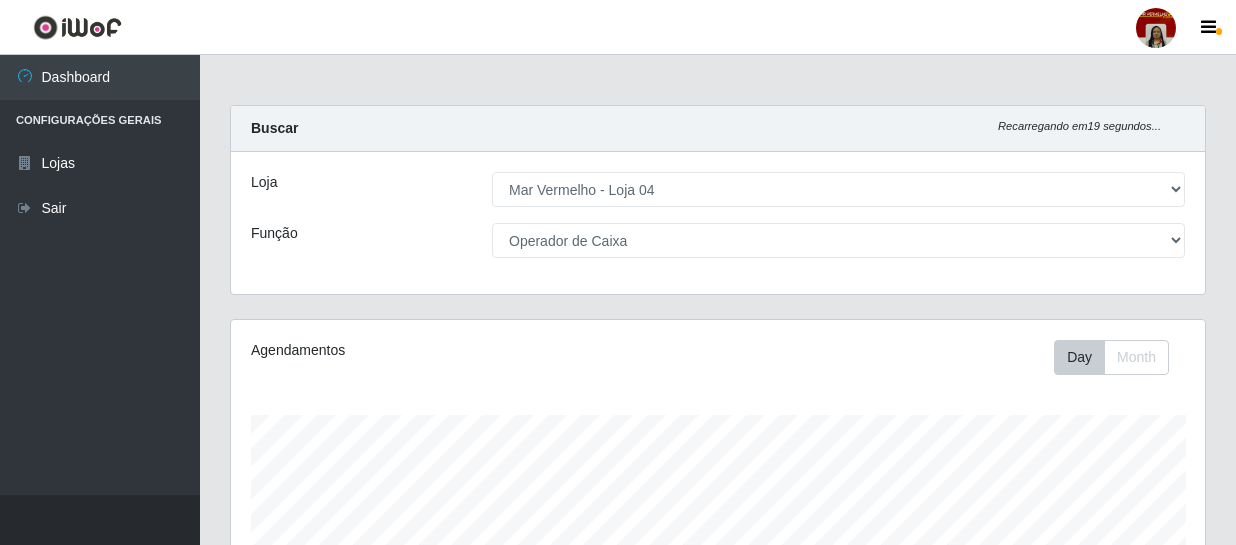 select on "251" 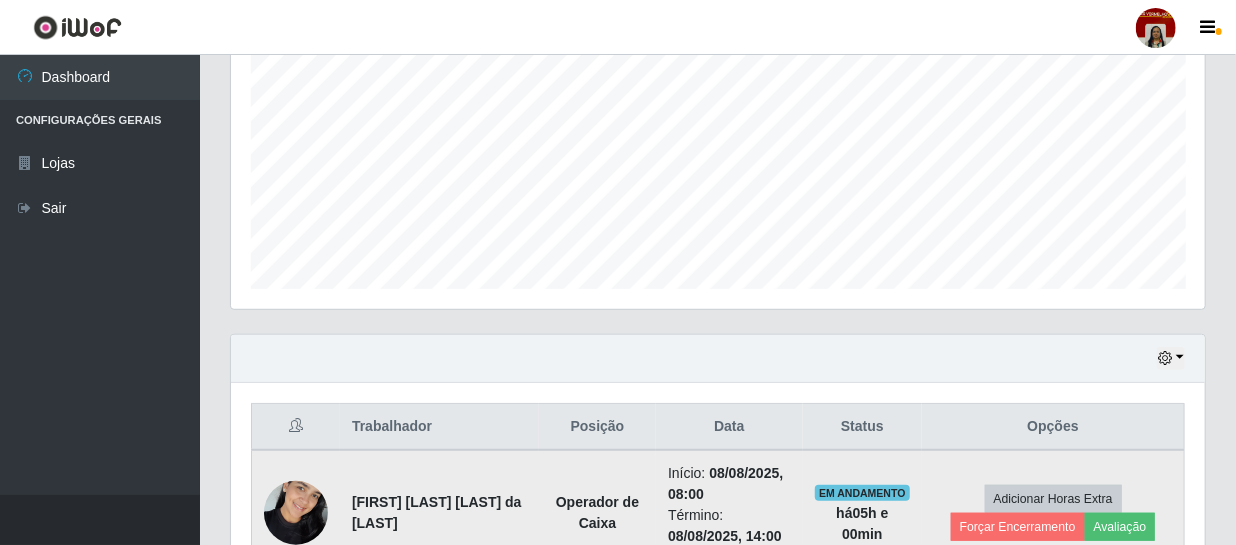 scroll, scrollTop: 999585, scrollLeft: 999025, axis: both 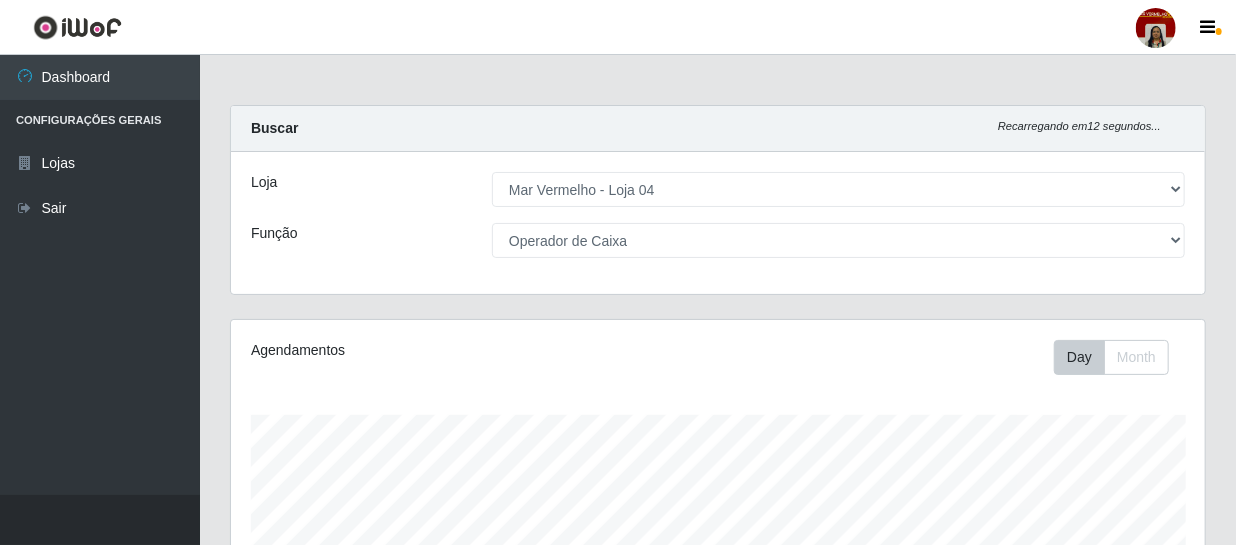 click on "Loja [Selecione...] Mar Vermelho - Loja 04 Função [Selecione...] ASG ASG + ASG ++ Auxiliar de Depósito  Auxiliar de Depósito + Auxiliar de Depósito ++ Auxiliar de Estacionamento Auxiliar de Estacionamento + Auxiliar de Estacionamento ++ Balconista de Frios Balconista de Frios + Balconista de Padaria  Balconista de Padaria + Embalador Embalador + Embalador ++ Operador de Caixa Operador de Caixa + Operador de Caixa ++ Repositor  Repositor + Repositor ++ Repositor de Frios Repositor de Frios + Repositor de Frios ++ Repositor de Hortifruti Repositor de Hortifruti + Repositor de Hortifruti ++" at bounding box center [718, 223] 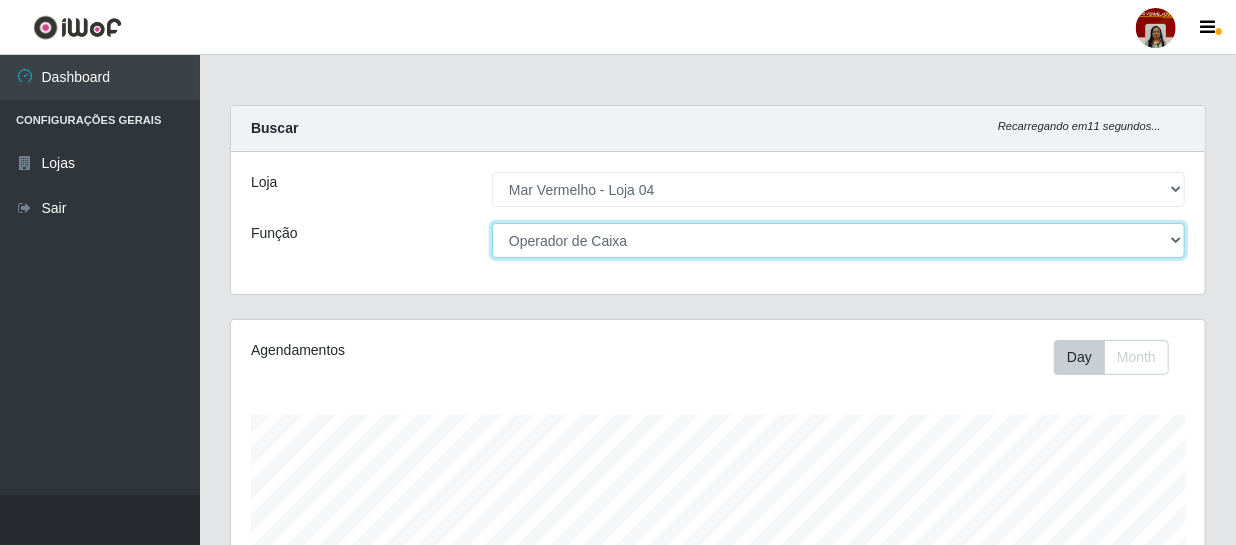 click on "[Selecione...] ASG ASG + ASG ++ Auxiliar de Depósito  Auxiliar de Depósito + Auxiliar de Depósito ++ Auxiliar de Estacionamento Auxiliar de Estacionamento + Auxiliar de Estacionamento ++ Balconista de Frios Balconista de Frios + Balconista de Padaria  Balconista de Padaria + Embalador Embalador + Embalador ++ Operador de Caixa Operador de Caixa + Operador de Caixa ++ Repositor  Repositor + Repositor ++ Repositor de Frios Repositor de Frios + Repositor de Frios ++ Repositor de Hortifruti Repositor de Hortifruti + Repositor de Hortifruti ++" at bounding box center [838, 240] 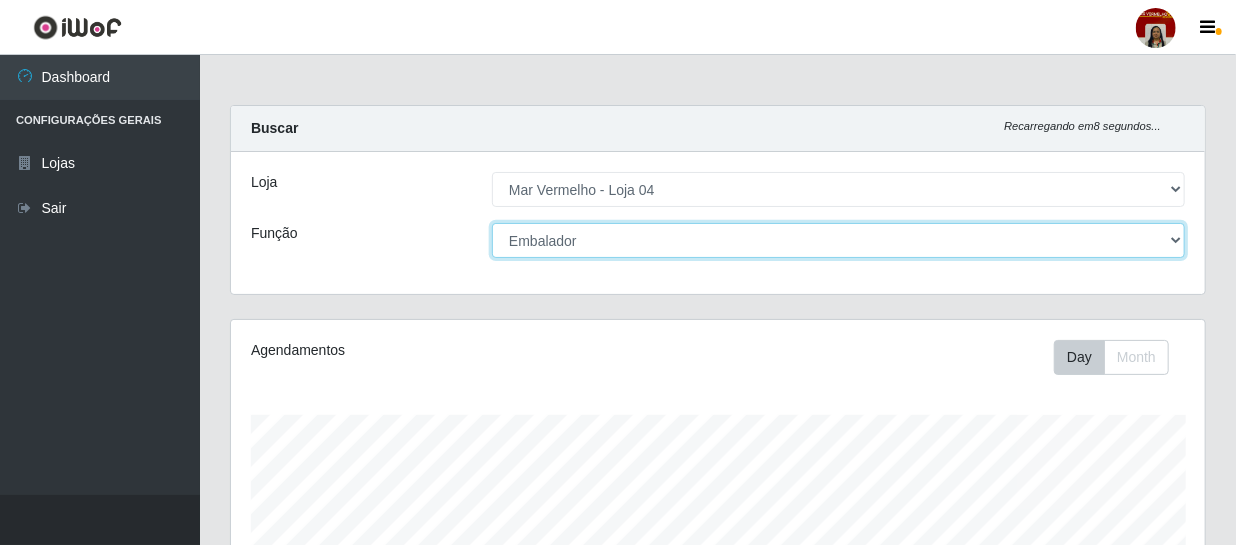 click on "[Selecione...] ASG ASG + ASG ++ Auxiliar de Depósito  Auxiliar de Depósito + Auxiliar de Depósito ++ Auxiliar de Estacionamento Auxiliar de Estacionamento + Auxiliar de Estacionamento ++ Balconista de Frios Balconista de Frios + Balconista de Padaria  Balconista de Padaria + Embalador Embalador + Embalador ++ Operador de Caixa Operador de Caixa + Operador de Caixa ++ Repositor  Repositor + Repositor ++ Repositor de Frios Repositor de Frios + Repositor de Frios ++ Repositor de Hortifruti Repositor de Hortifruti + Repositor de Hortifruti ++" at bounding box center [838, 240] 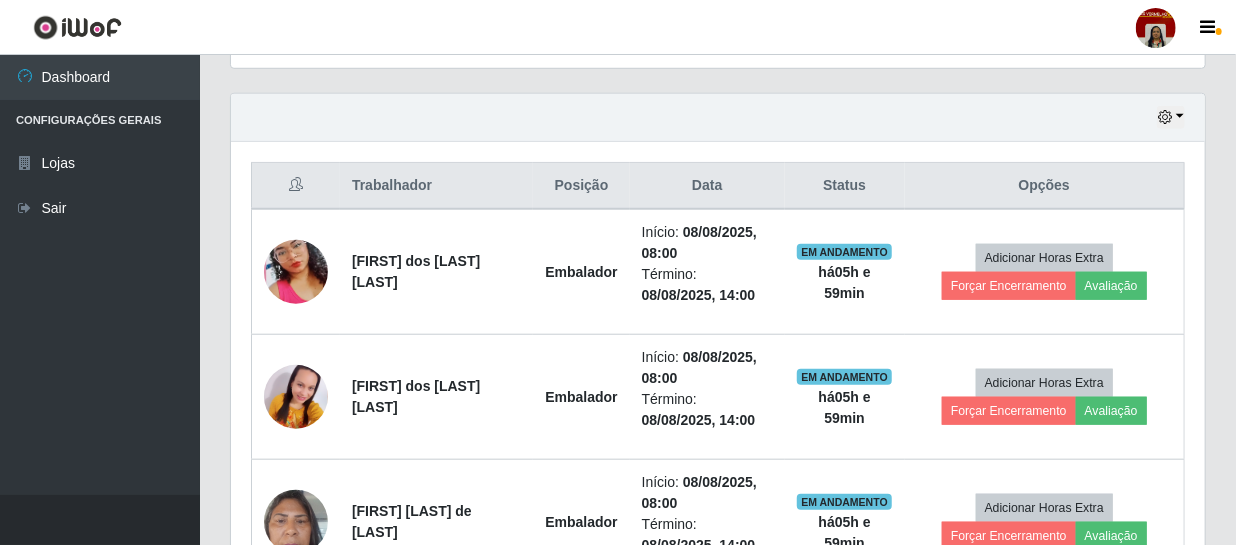 scroll, scrollTop: 636, scrollLeft: 0, axis: vertical 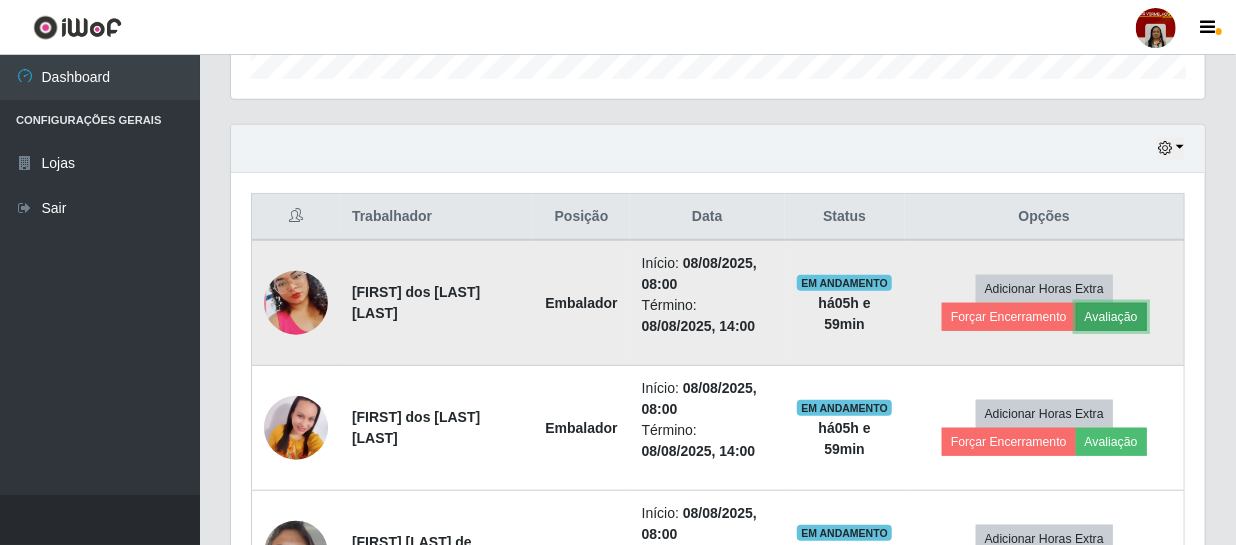 click on "Avaliação" at bounding box center [1111, 317] 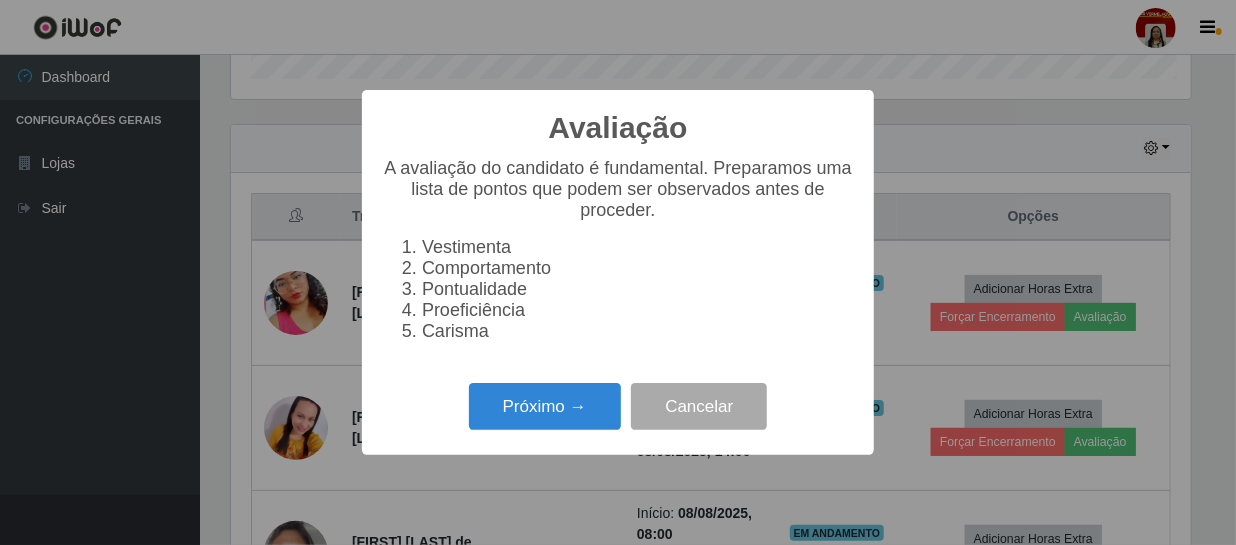 scroll, scrollTop: 999585, scrollLeft: 999033, axis: both 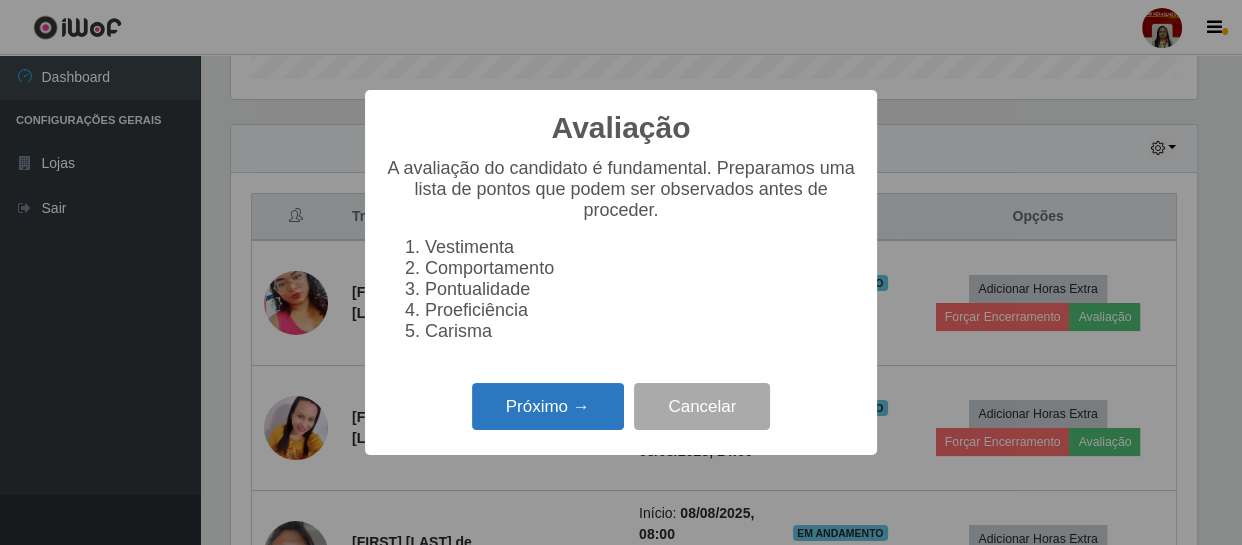 click on "Próximo →" at bounding box center (548, 406) 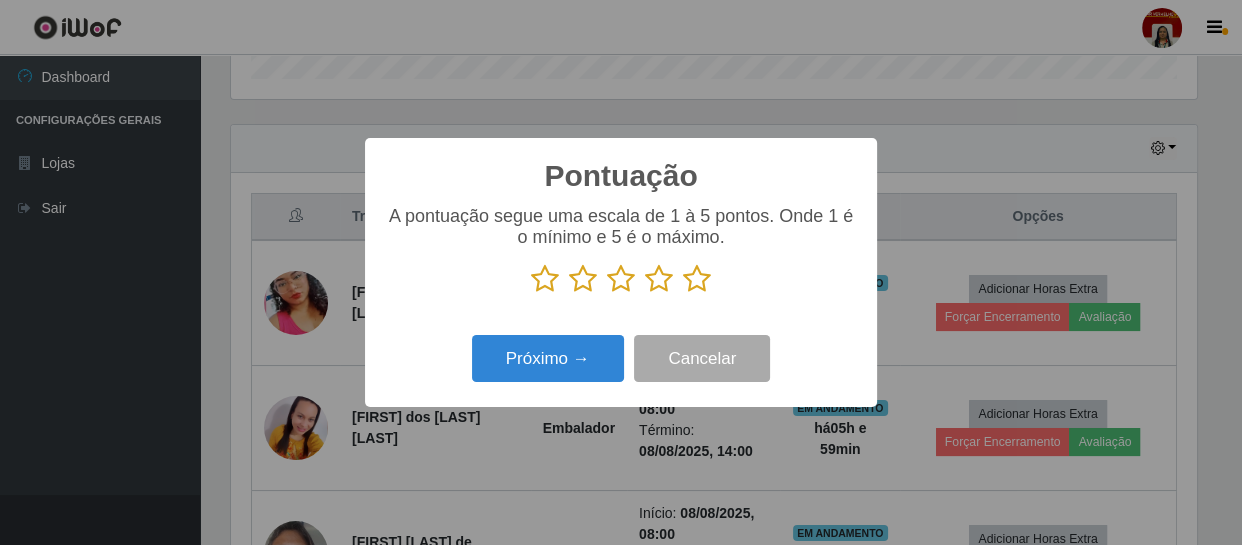 click at bounding box center (697, 279) 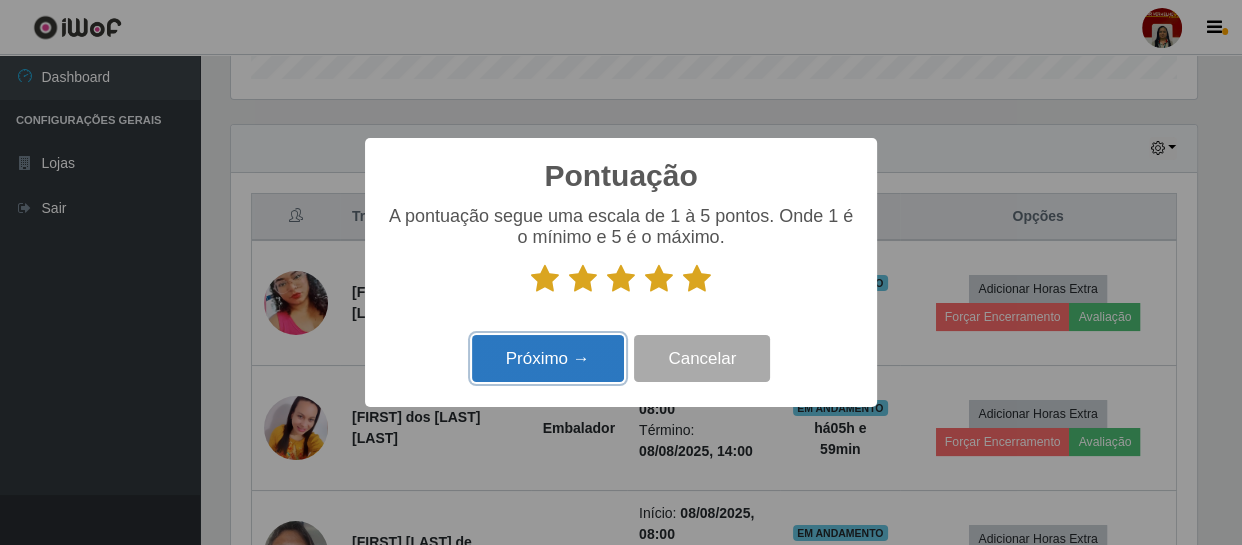 click on "Próximo →" at bounding box center (548, 358) 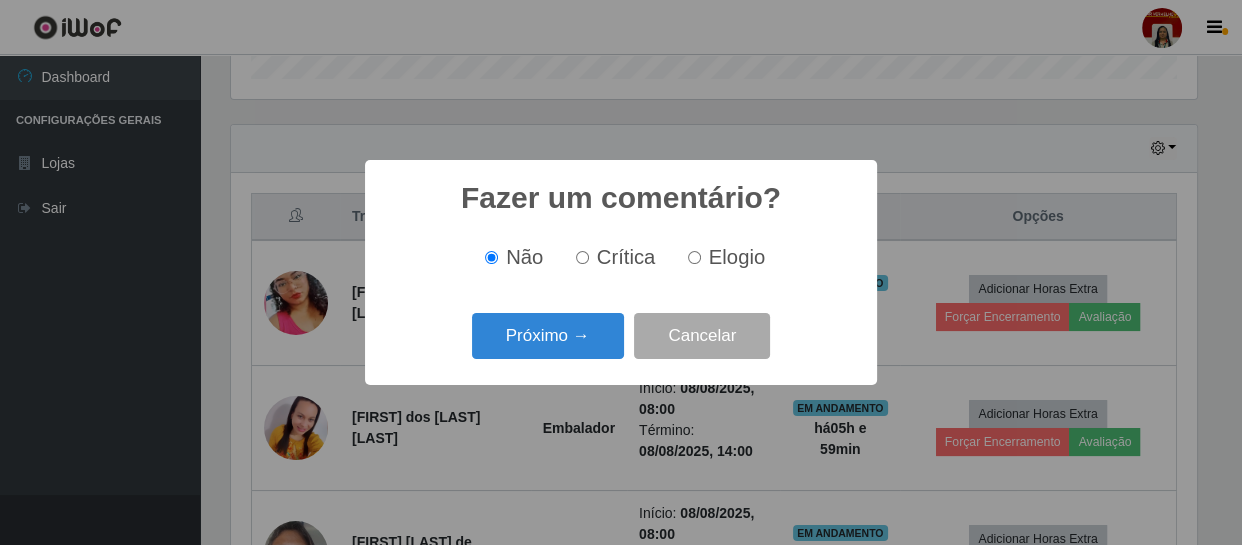 scroll, scrollTop: 999585, scrollLeft: 999033, axis: both 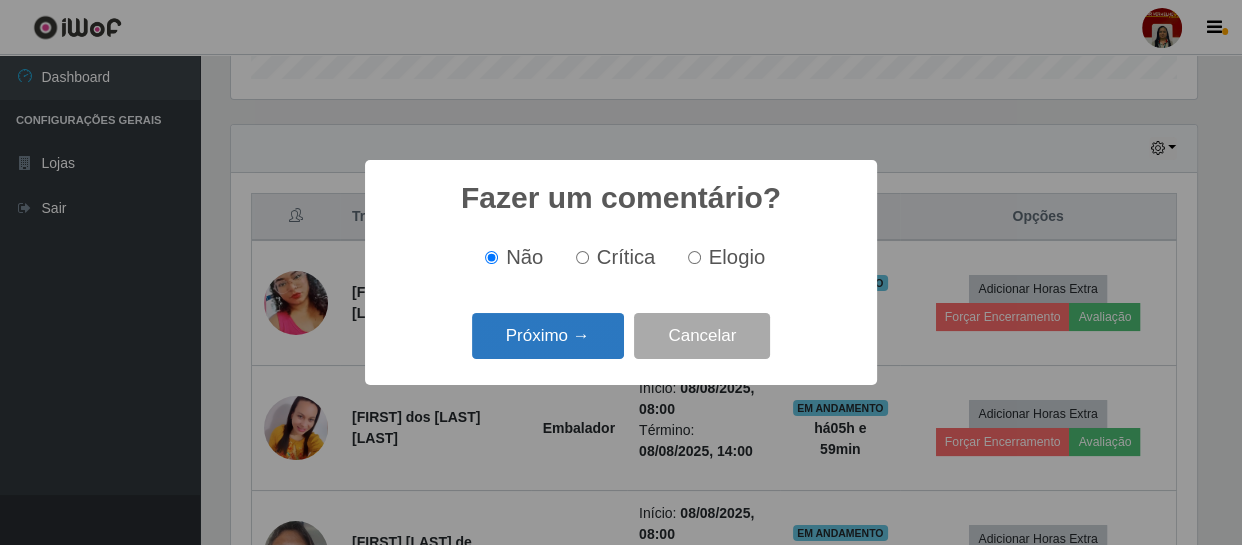 click on "Próximo →" at bounding box center (548, 336) 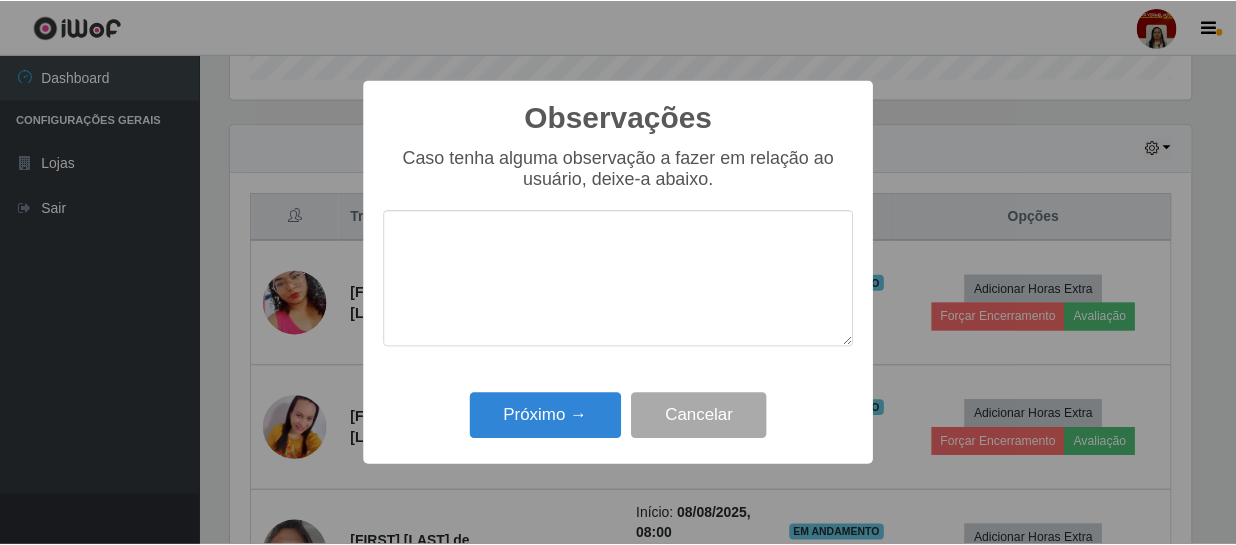 scroll, scrollTop: 999585, scrollLeft: 999033, axis: both 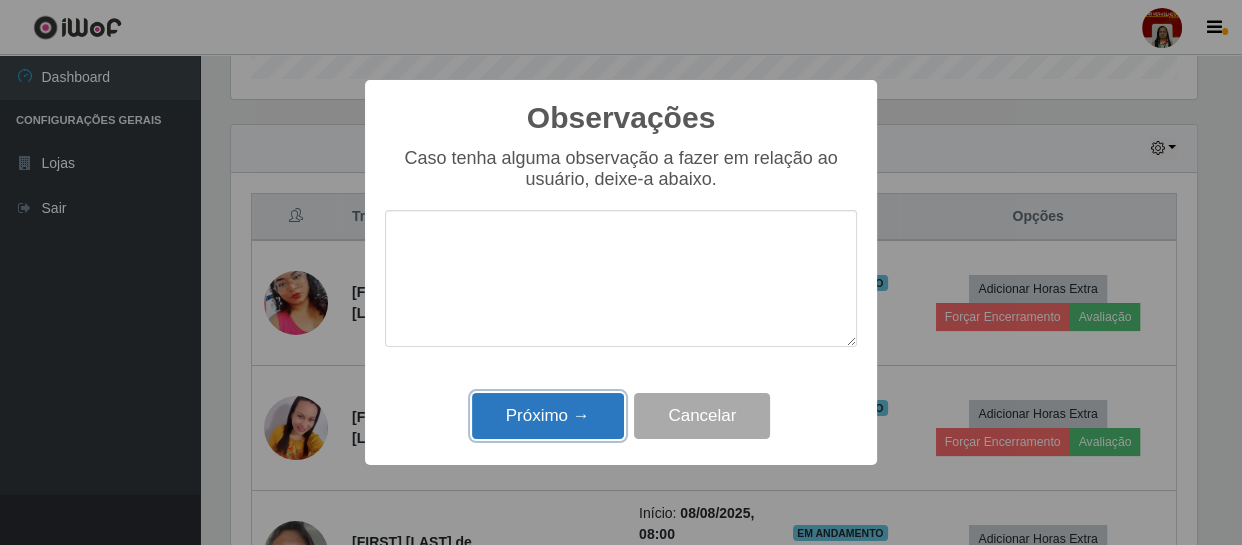click on "Próximo →" at bounding box center (548, 416) 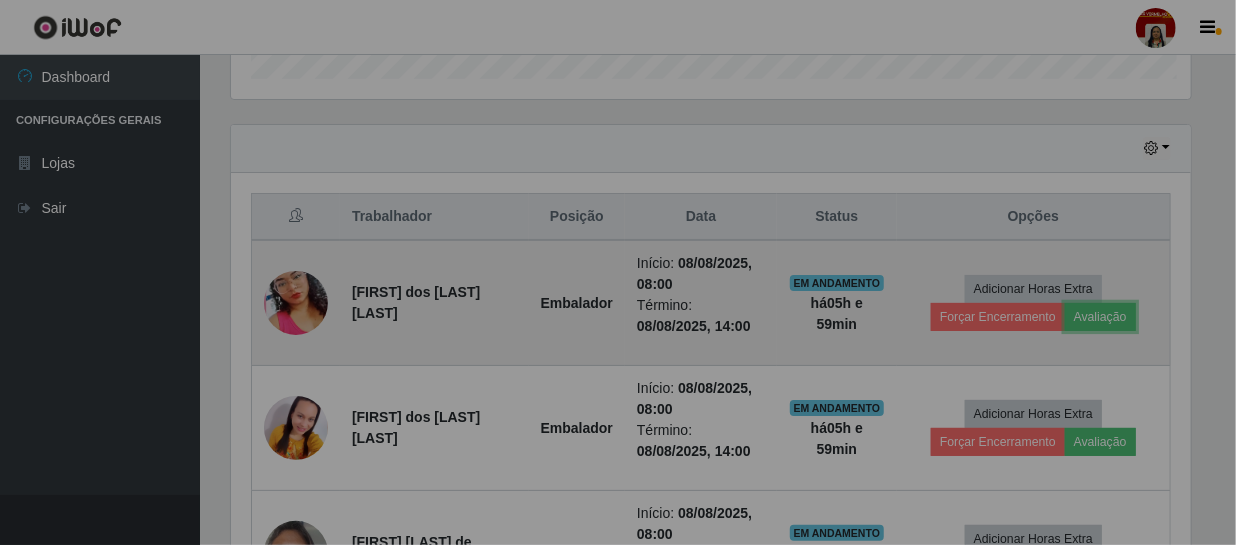 scroll, scrollTop: 999585, scrollLeft: 999025, axis: both 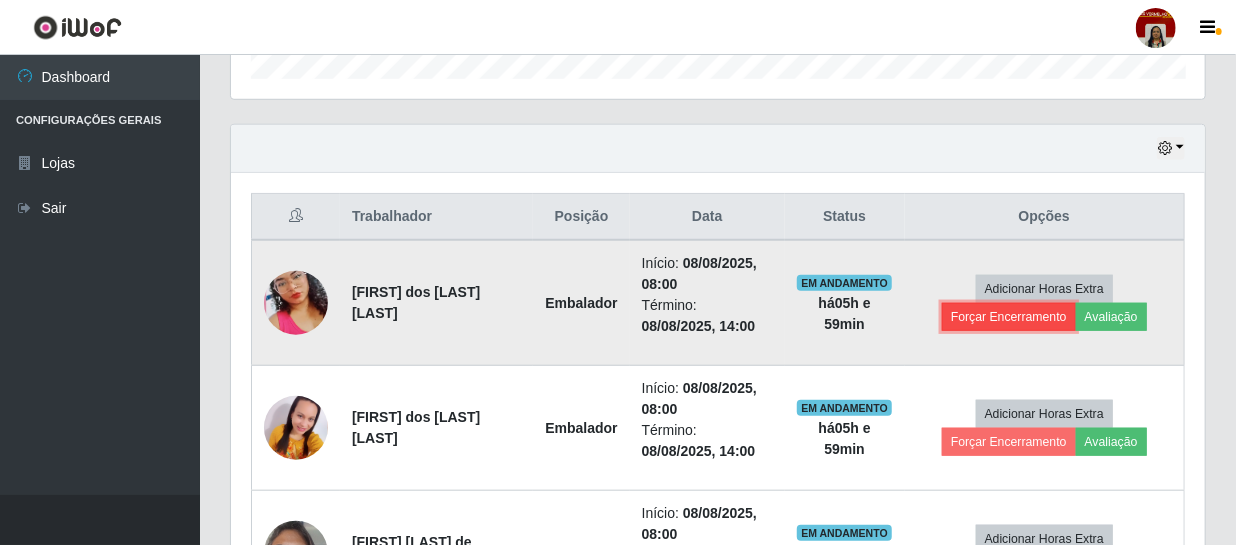 click on "Forçar Encerramento" at bounding box center (1009, 317) 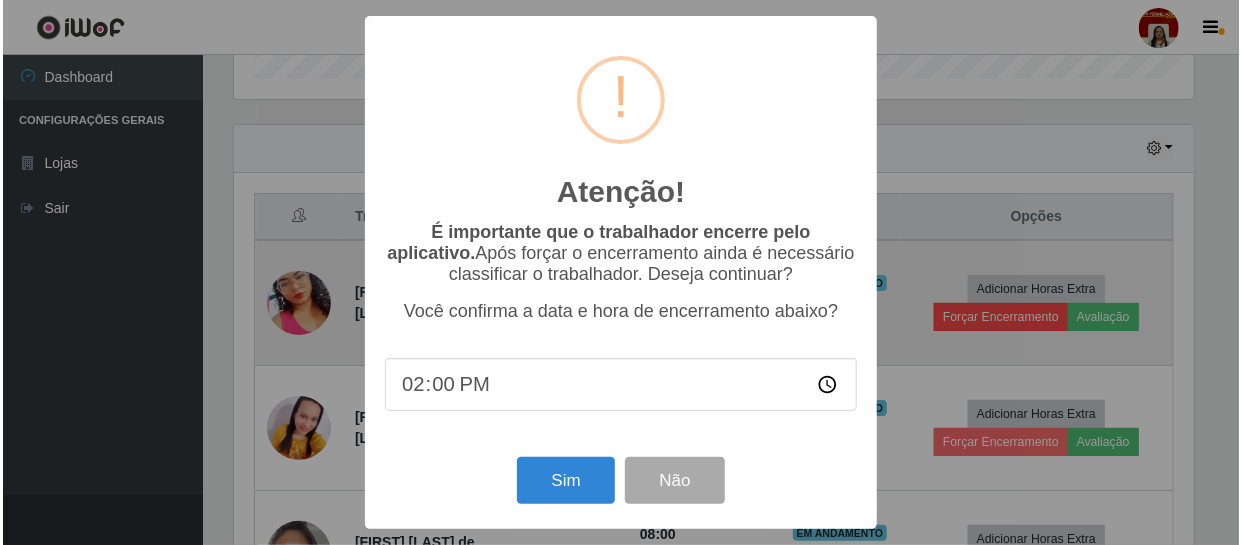 scroll, scrollTop: 999585, scrollLeft: 999033, axis: both 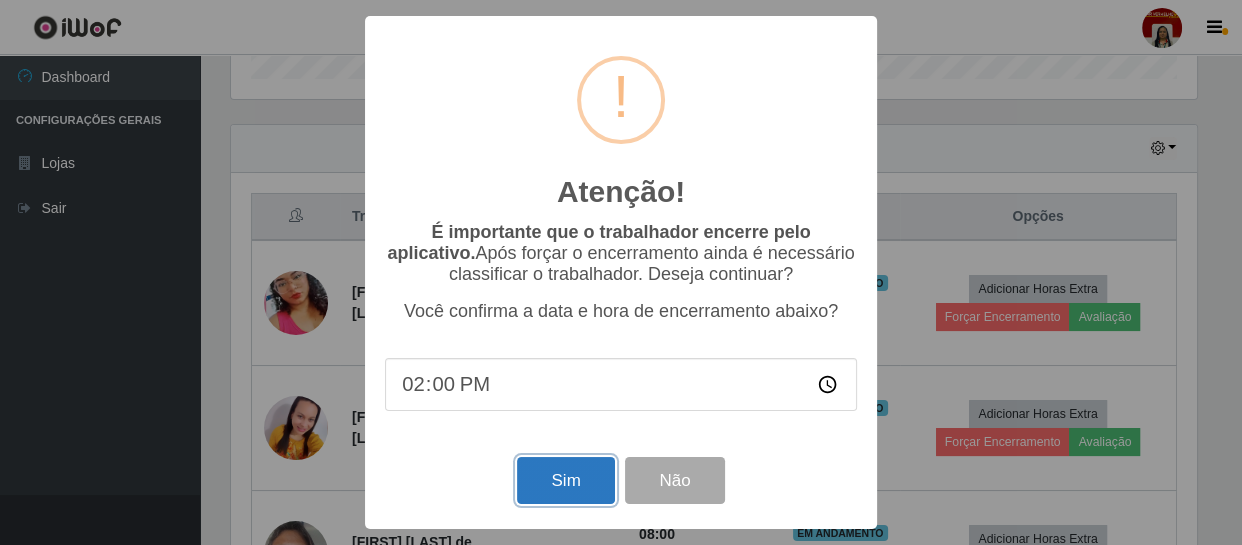 click on "Sim" at bounding box center [565, 480] 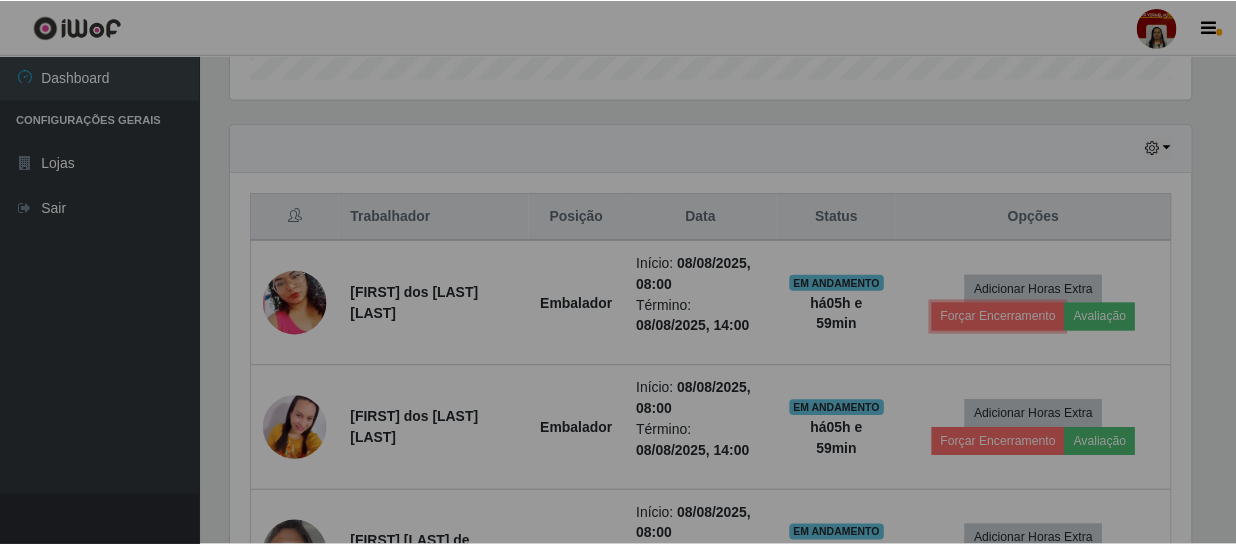 scroll, scrollTop: 999585, scrollLeft: 999025, axis: both 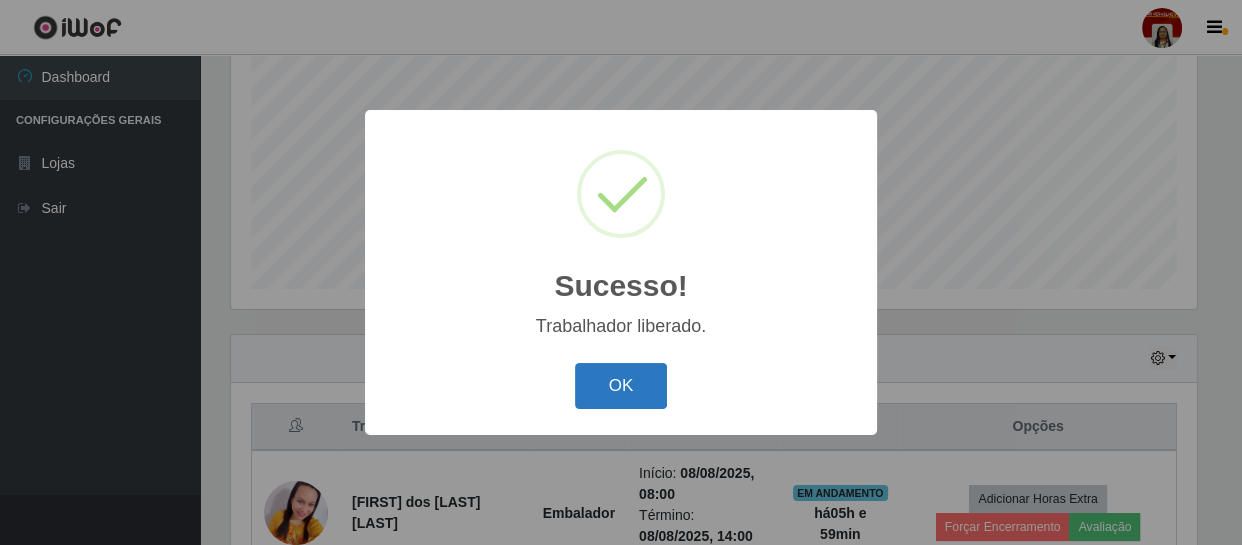 click on "OK" at bounding box center (621, 386) 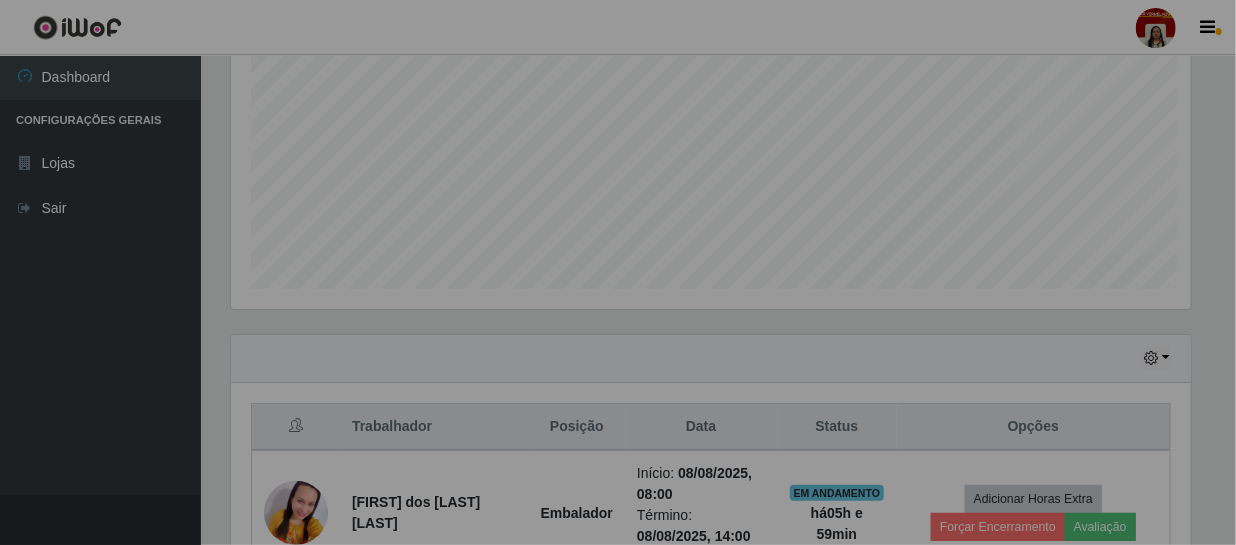 scroll, scrollTop: 999585, scrollLeft: 999025, axis: both 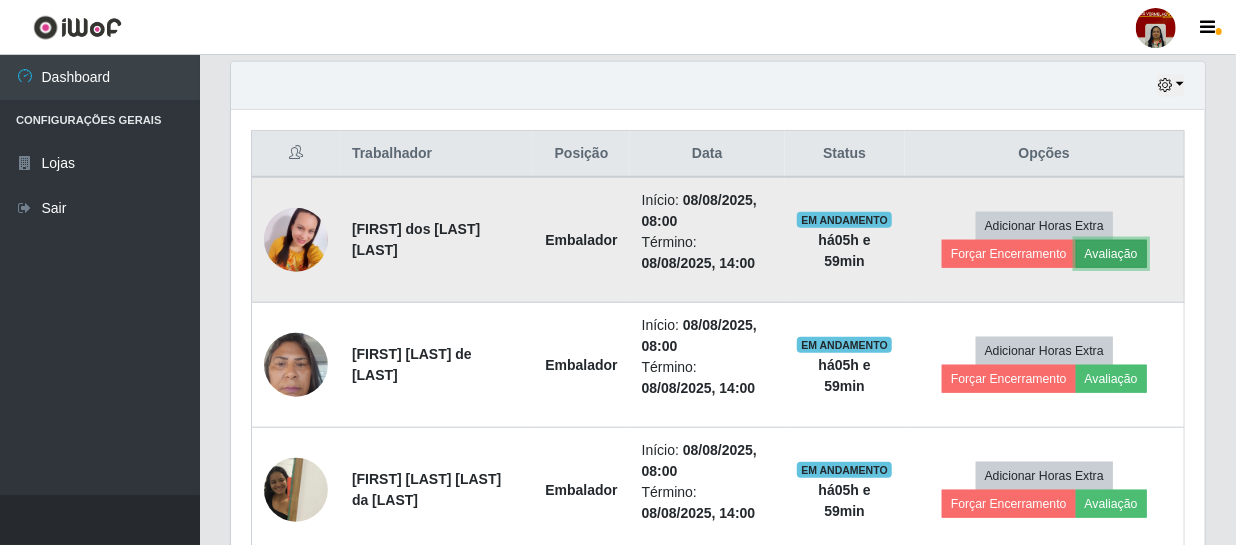 click on "Avaliação" at bounding box center [1111, 254] 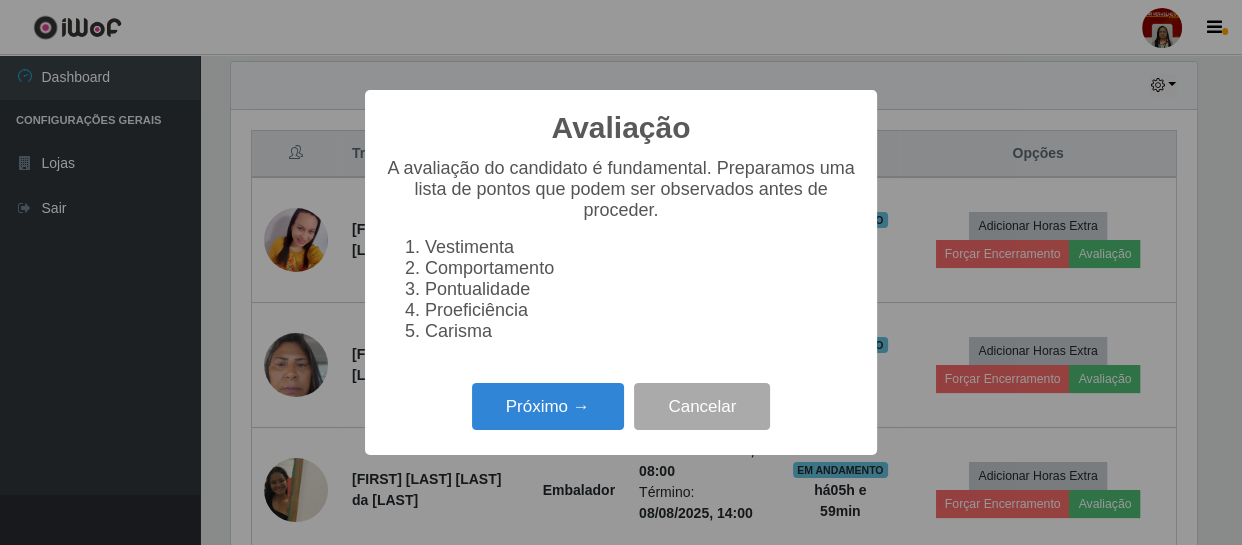 scroll, scrollTop: 999585, scrollLeft: 999033, axis: both 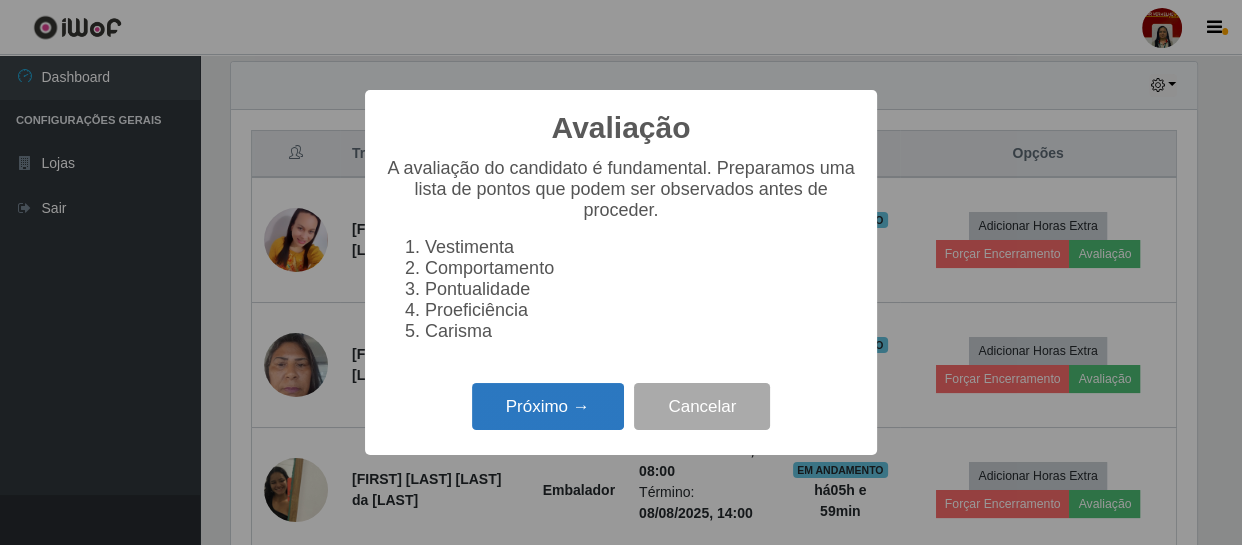 click on "Próximo →" at bounding box center (548, 406) 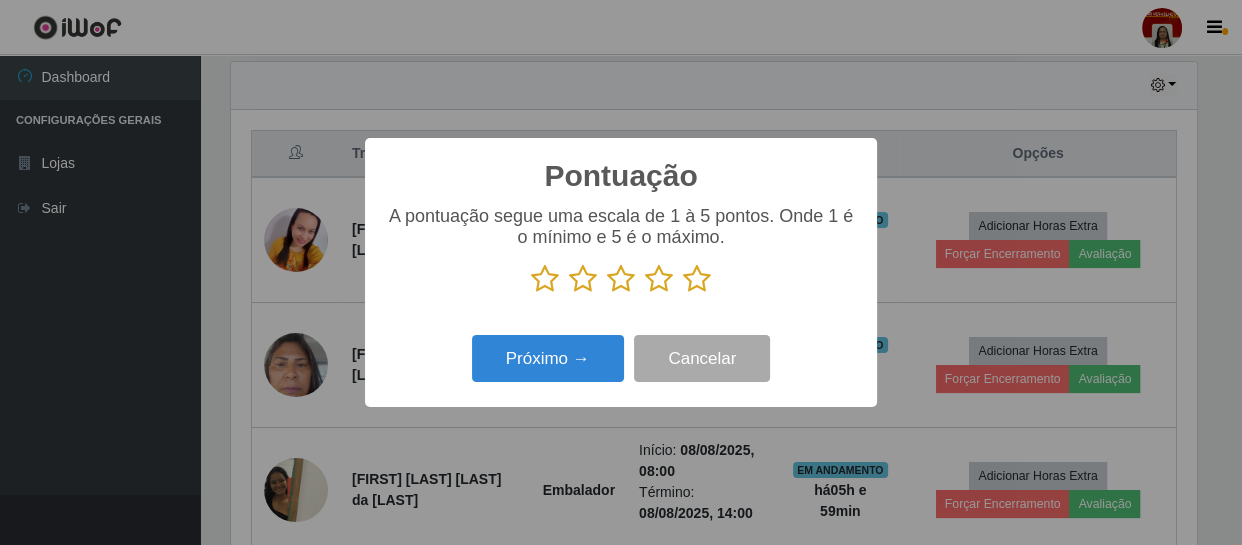scroll, scrollTop: 999585, scrollLeft: 999033, axis: both 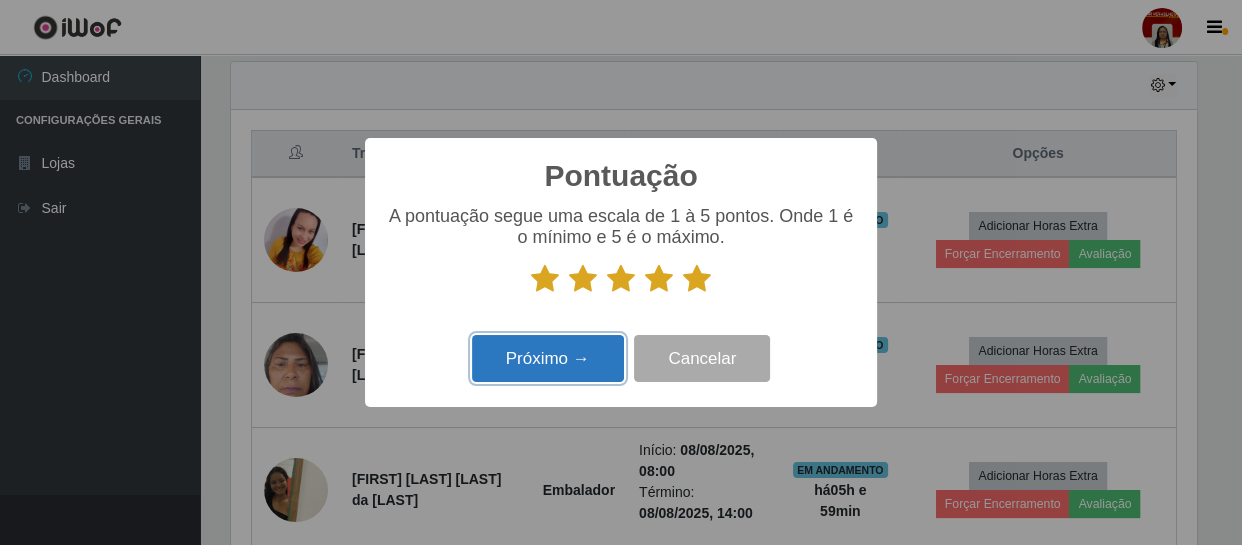click on "Próximo →" at bounding box center [548, 358] 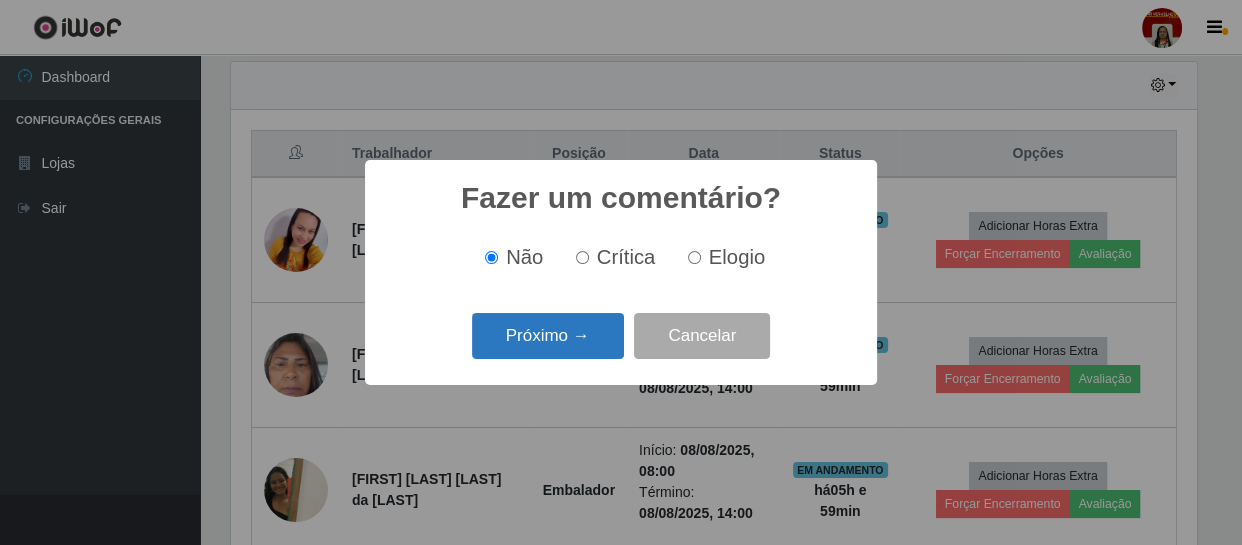 click on "Próximo →" at bounding box center [548, 336] 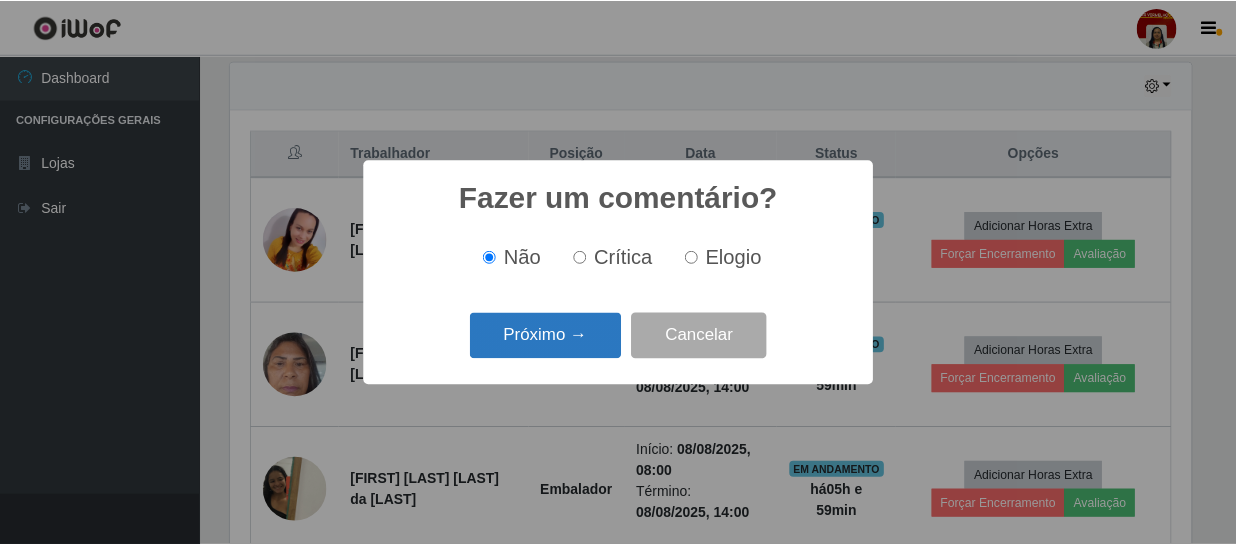 scroll, scrollTop: 999585, scrollLeft: 999033, axis: both 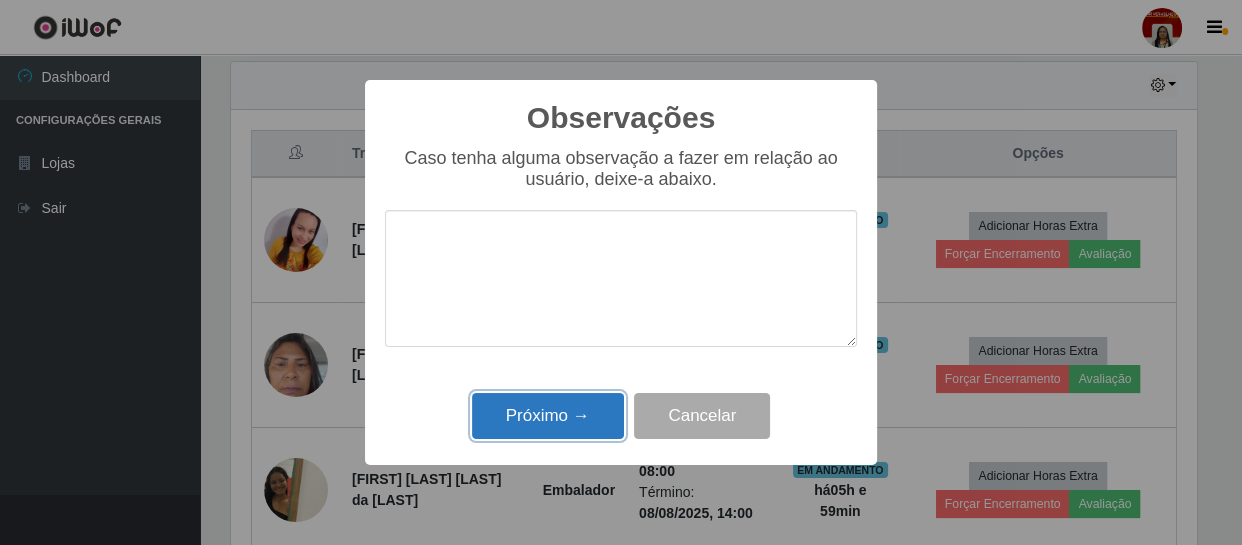 click on "Próximo →" at bounding box center [548, 416] 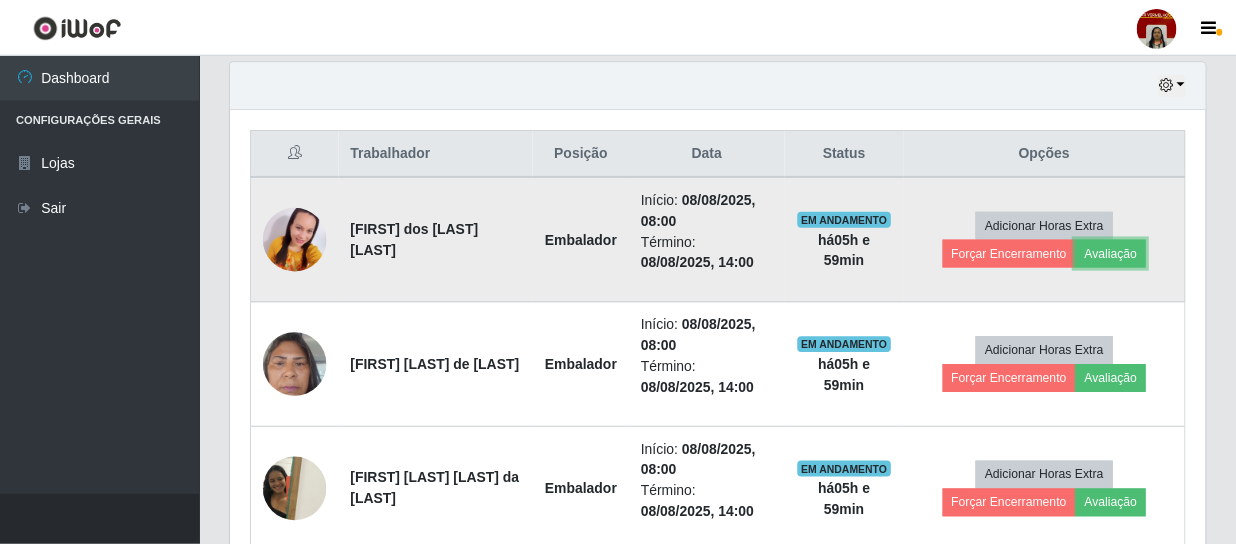 scroll, scrollTop: 999585, scrollLeft: 999025, axis: both 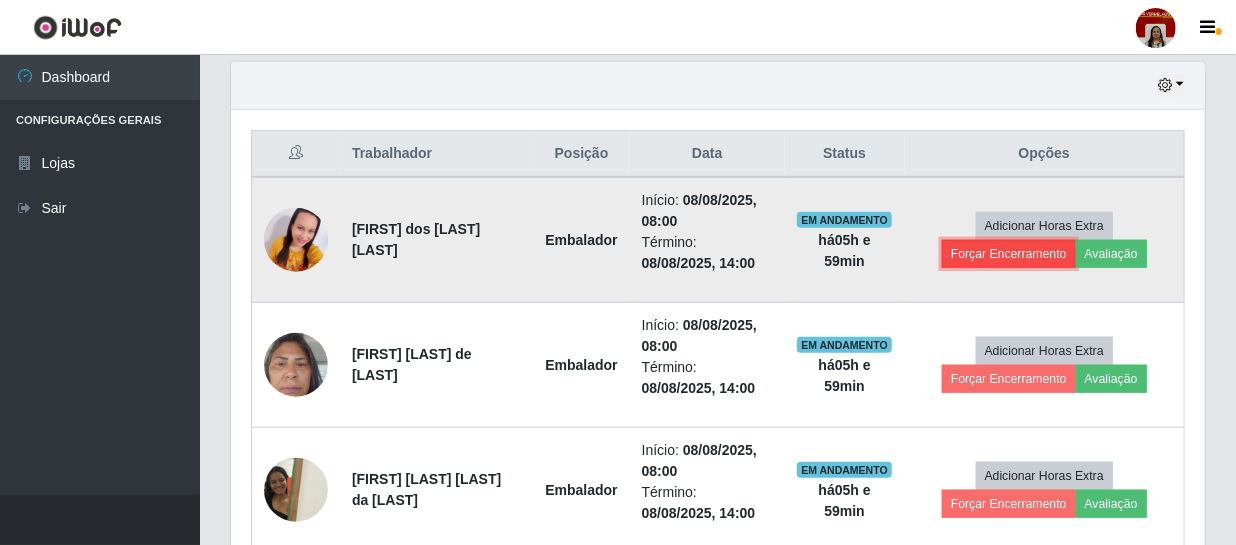 click on "Forçar Encerramento" at bounding box center [1009, 254] 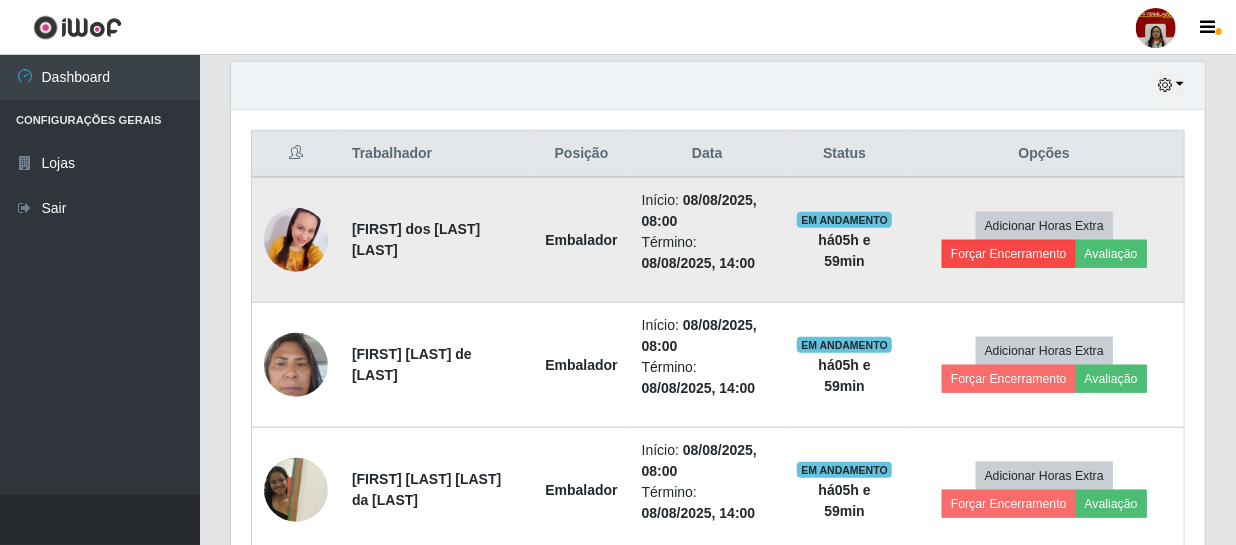 scroll, scrollTop: 999585, scrollLeft: 999033, axis: both 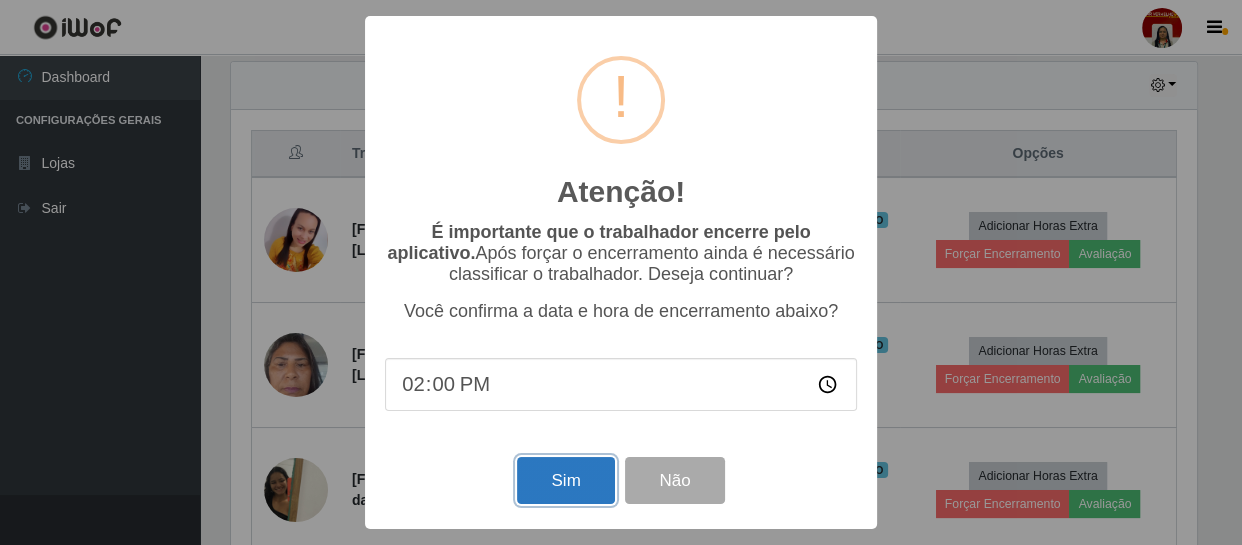 click on "Sim" at bounding box center [565, 480] 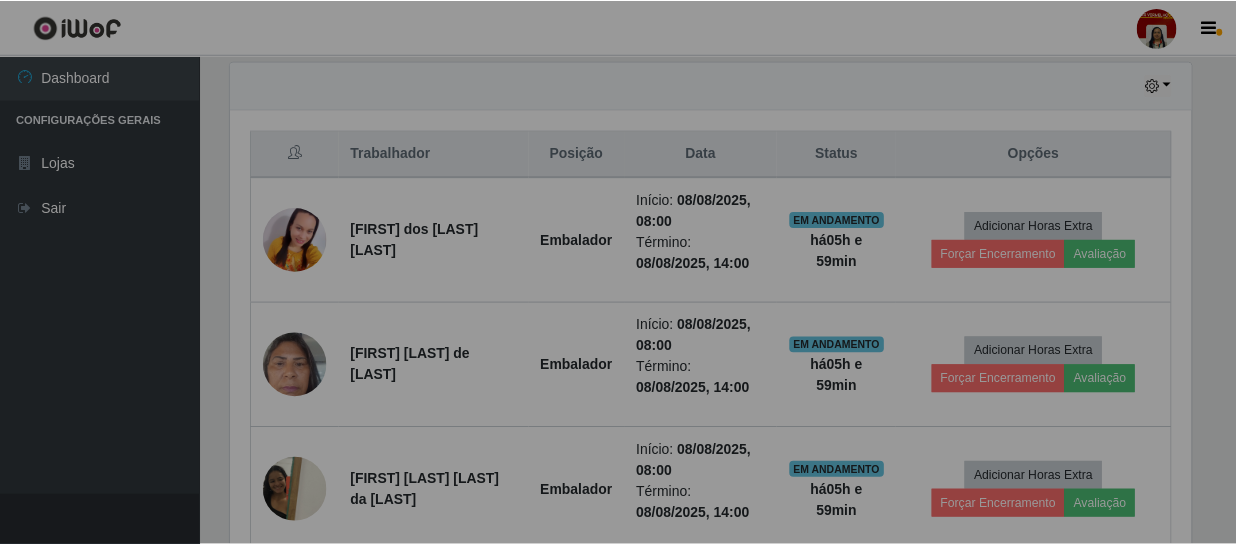 scroll 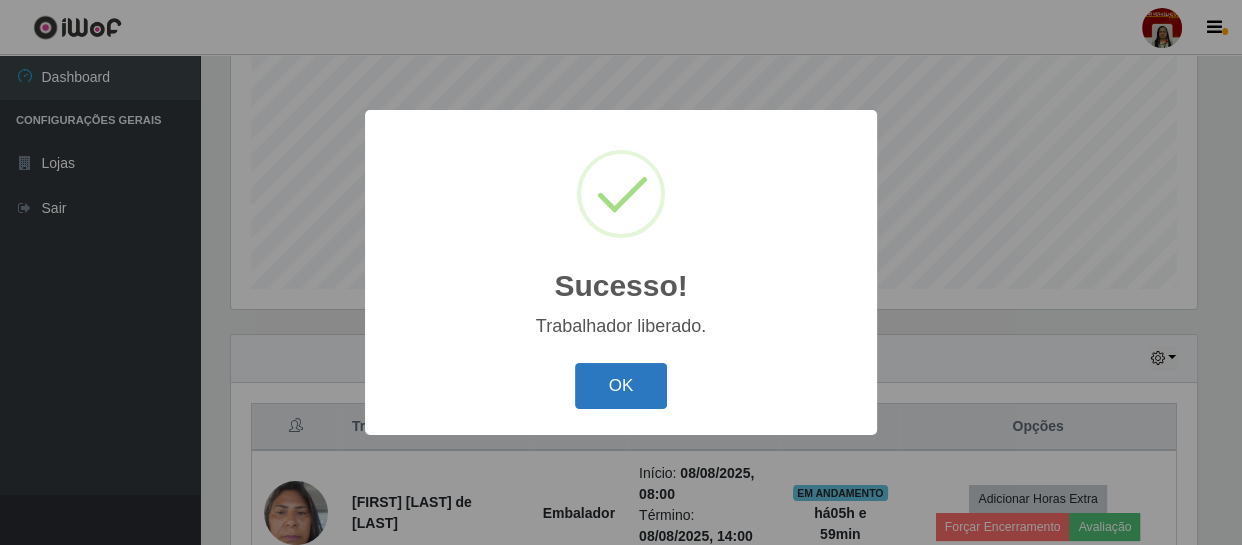 click on "OK" at bounding box center [621, 386] 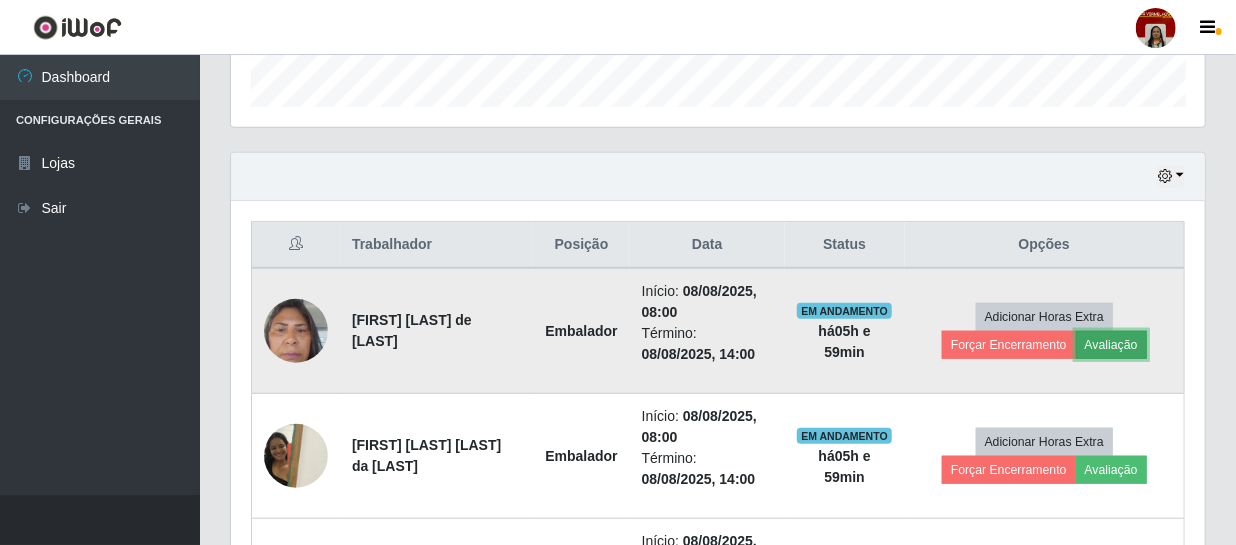 click on "Avaliação" at bounding box center [1111, 345] 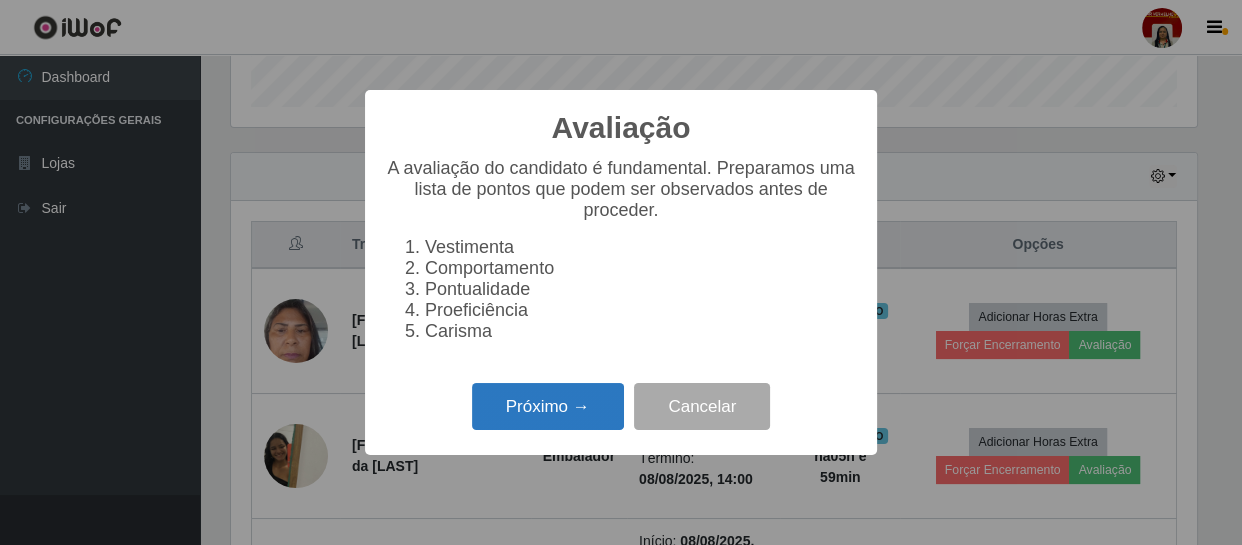 click on "Próximo →" at bounding box center (548, 406) 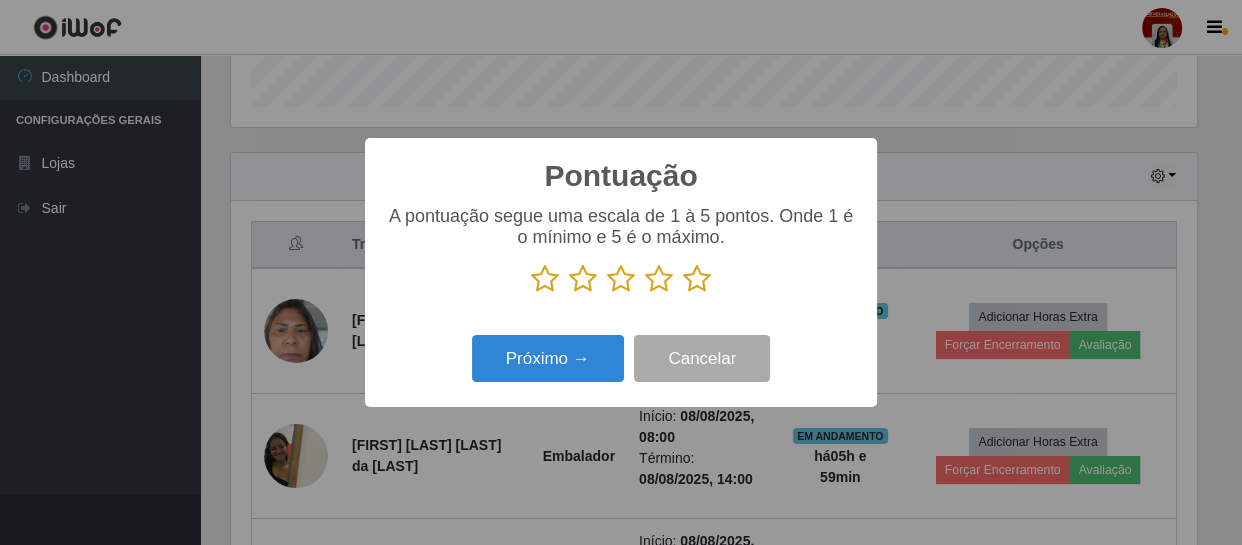 click at bounding box center (697, 279) 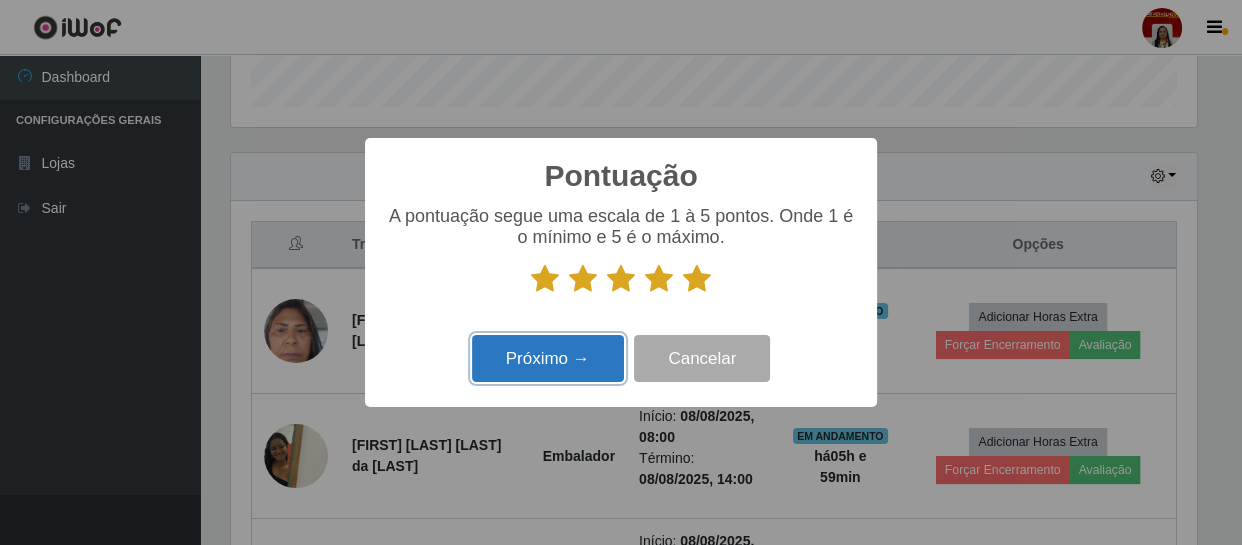click on "Próximo →" at bounding box center (548, 358) 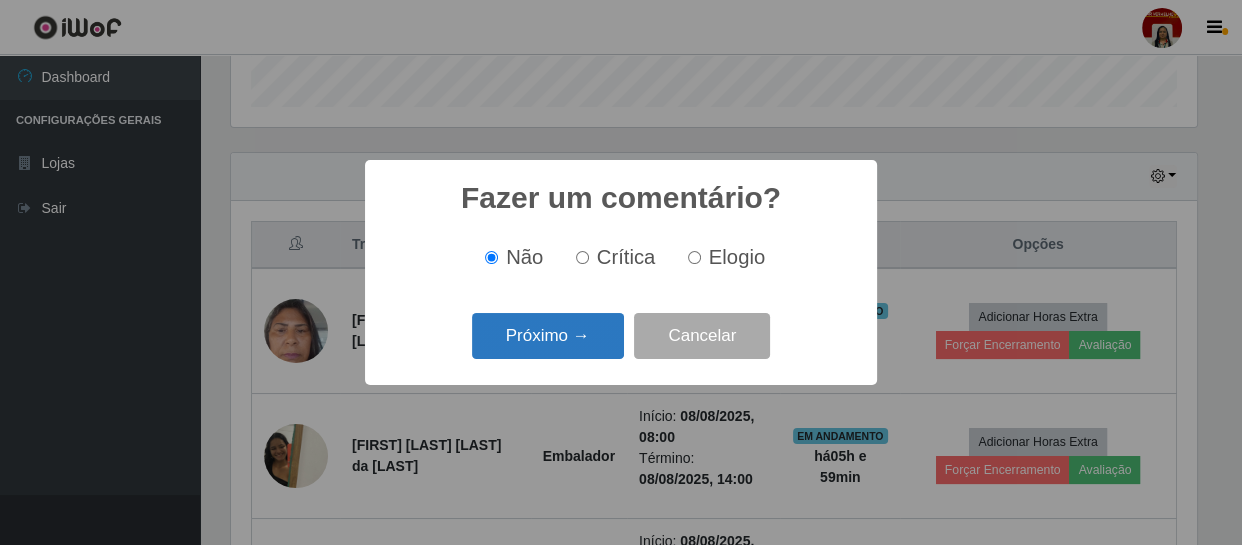 click on "Próximo →" at bounding box center (548, 336) 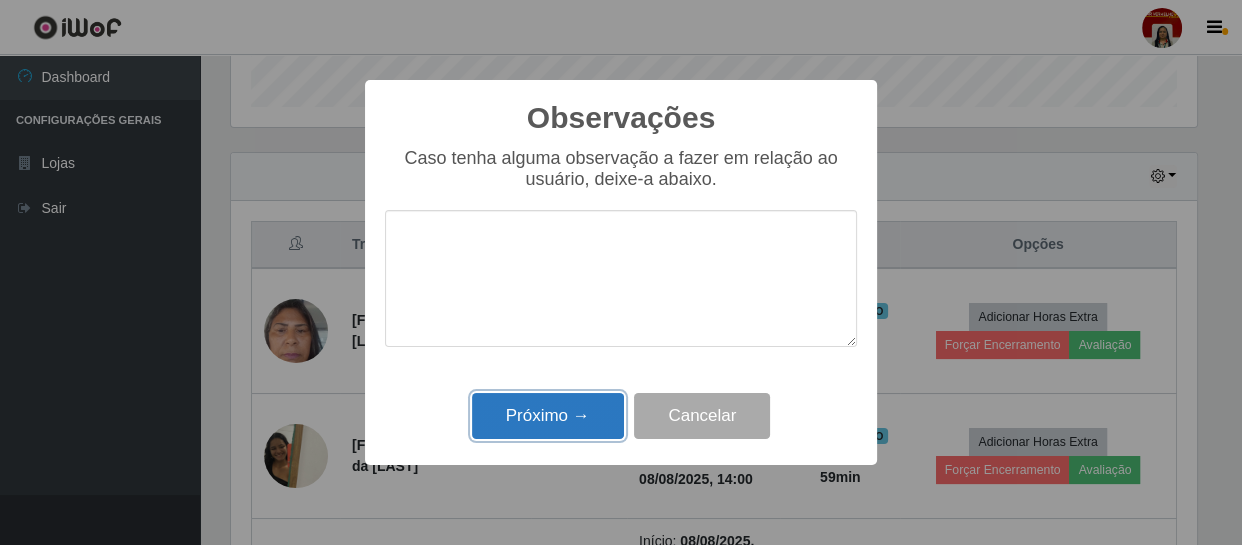 click on "Próximo →" at bounding box center [548, 416] 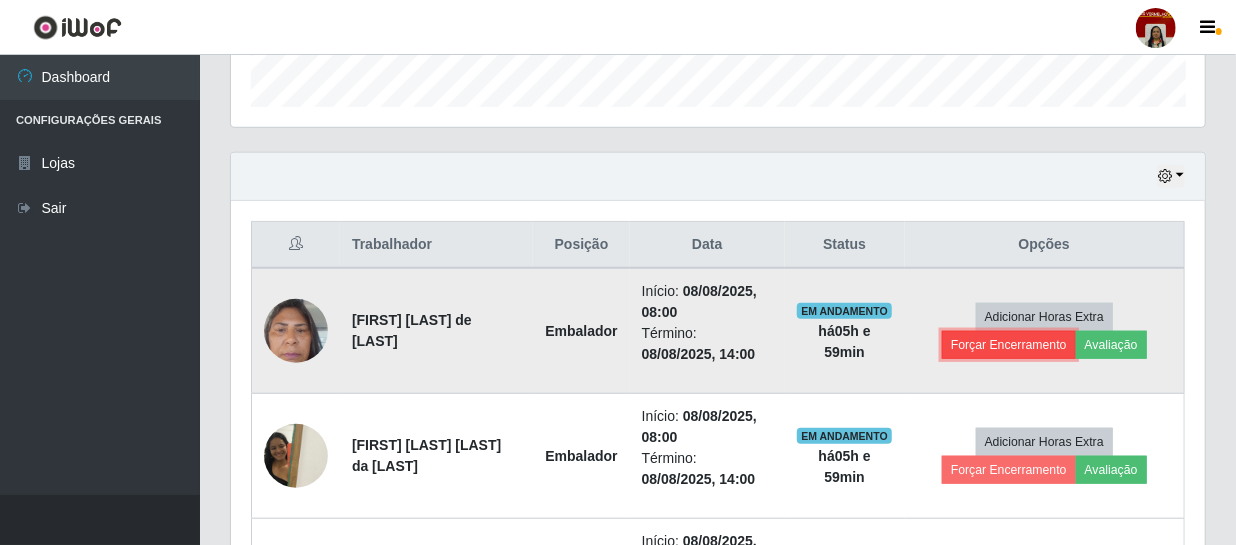 click on "Forçar Encerramento" at bounding box center [1009, 345] 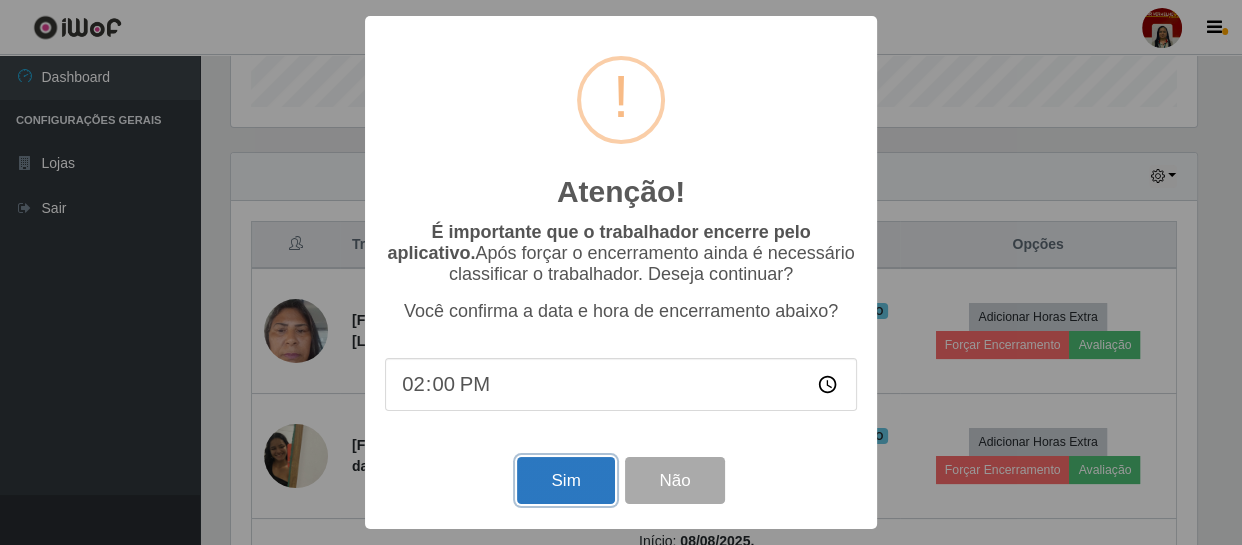 click on "Sim" at bounding box center [565, 480] 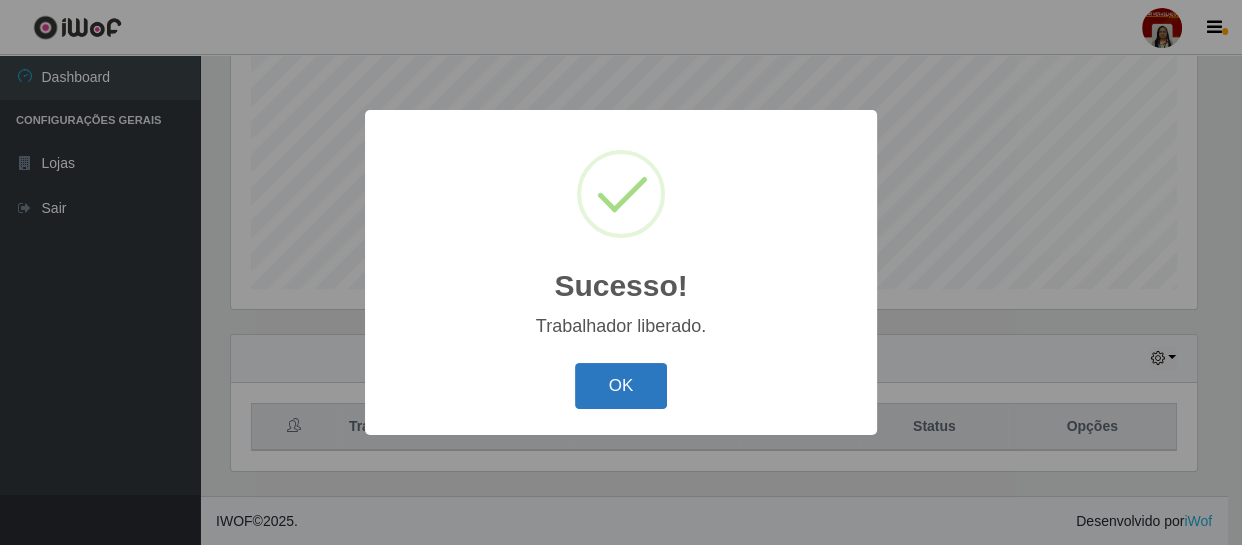 click on "OK" at bounding box center (621, 386) 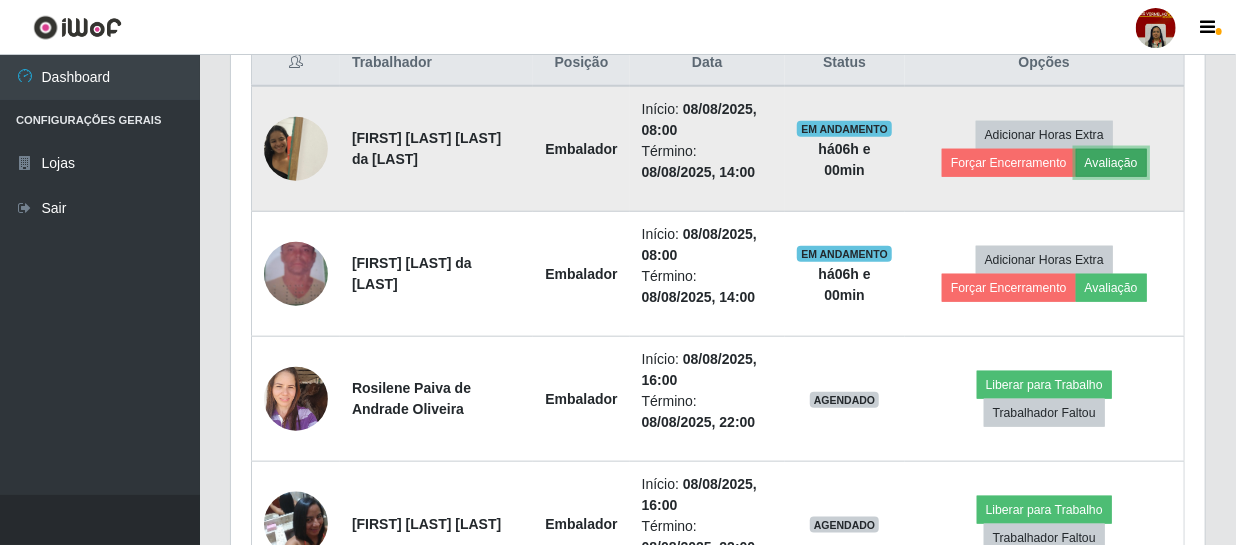click on "Avaliação" at bounding box center [1111, 163] 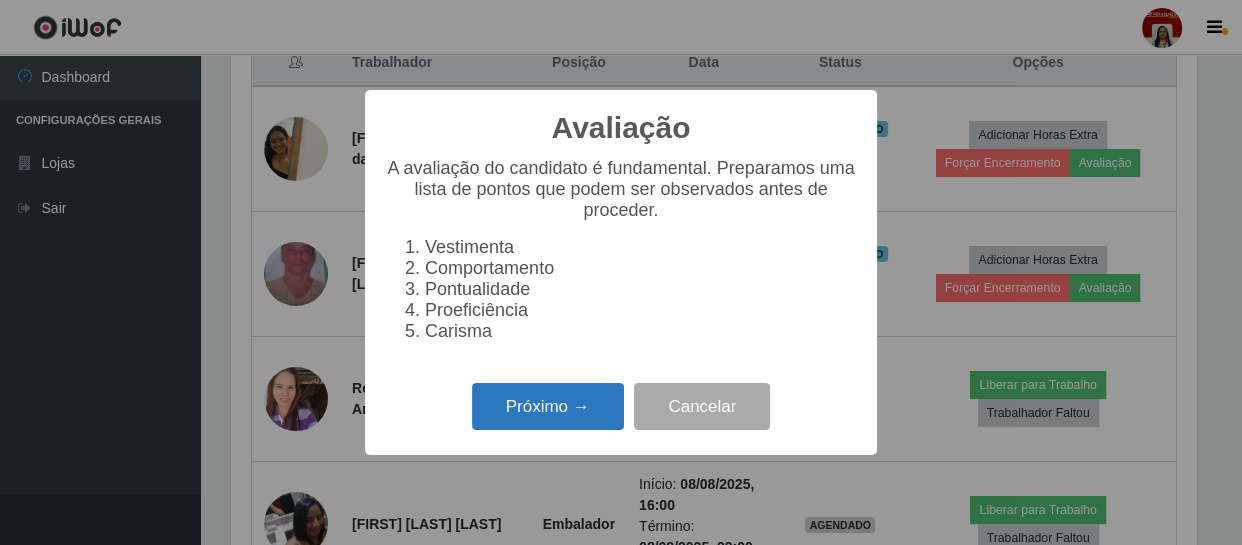click on "Próximo →" at bounding box center (548, 406) 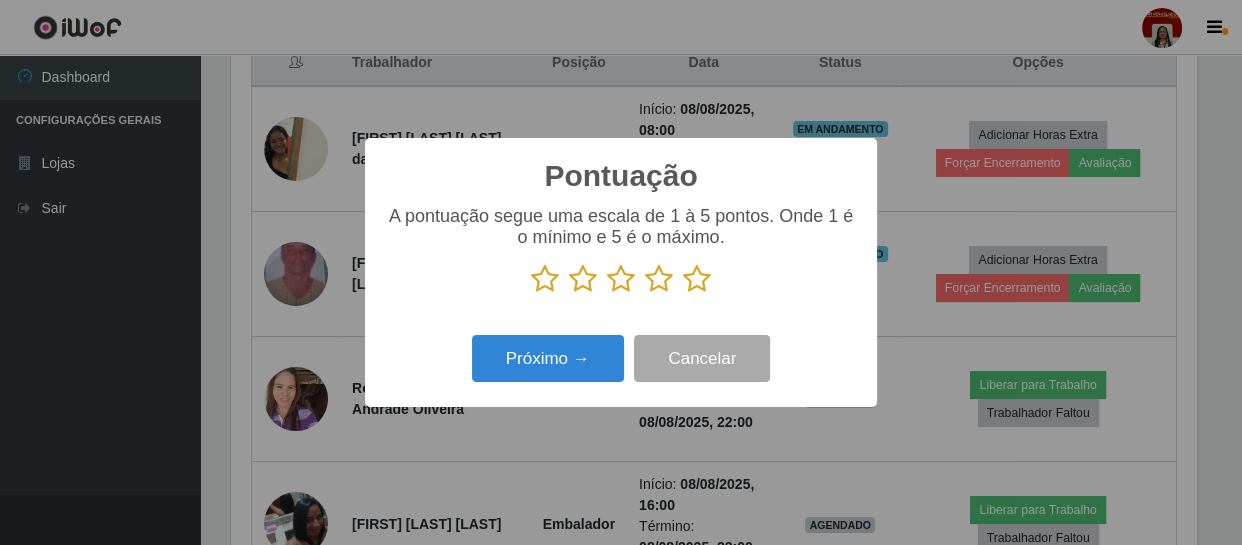 click at bounding box center (697, 279) 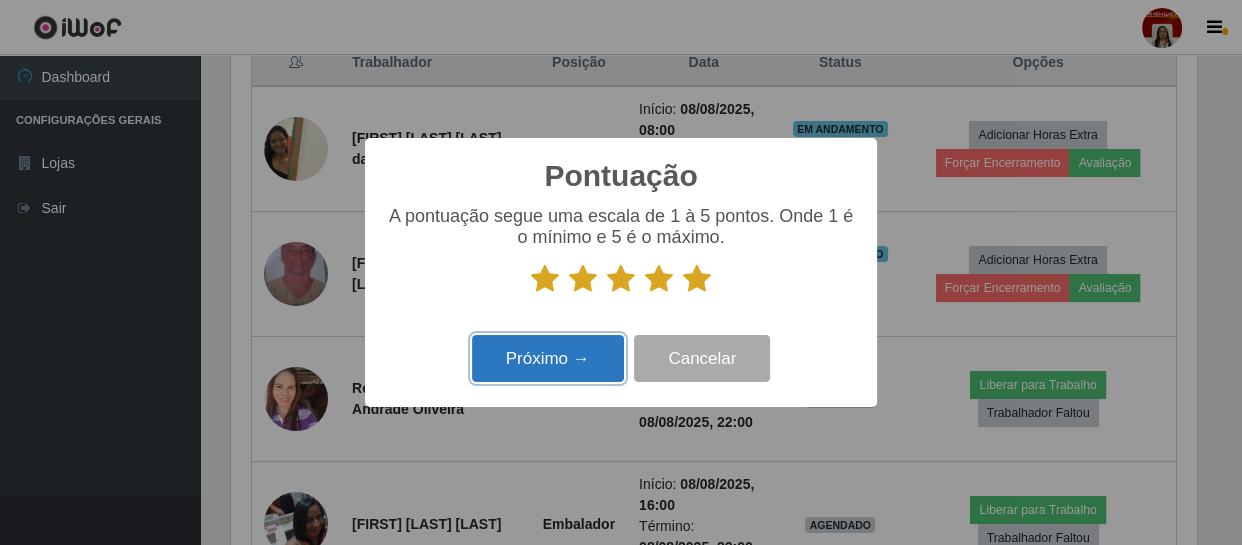 click on "Próximo →" at bounding box center (548, 358) 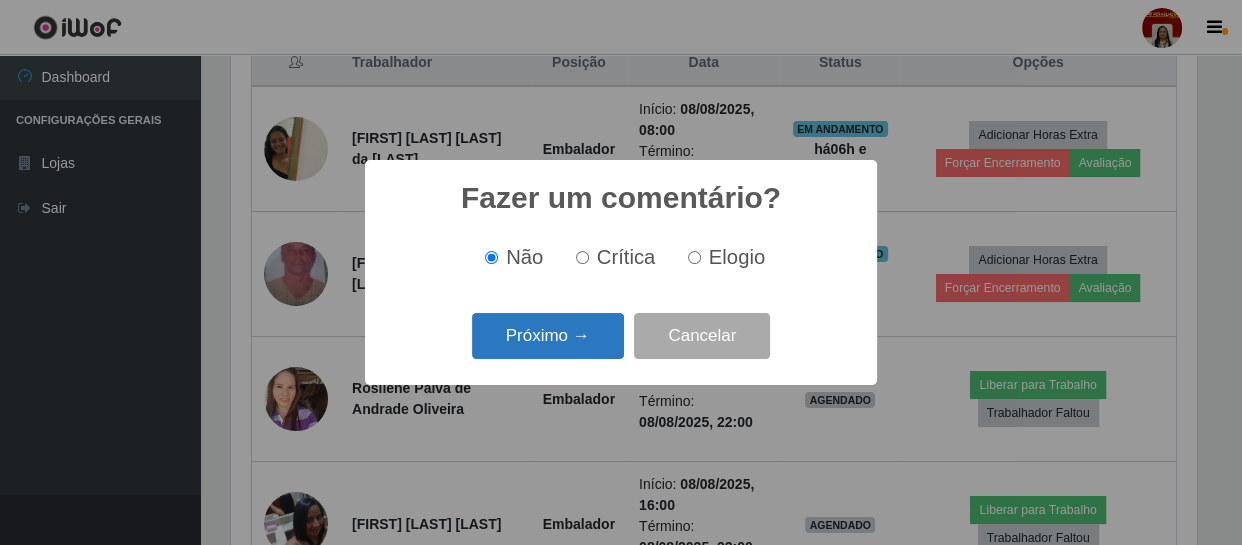 click on "Próximo →" at bounding box center (548, 336) 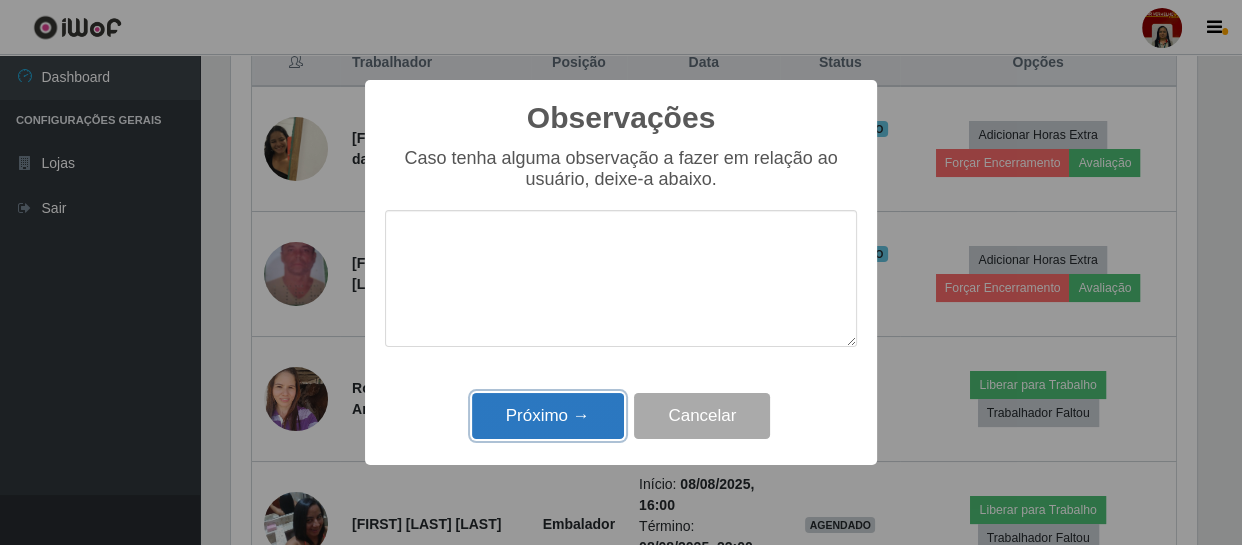 click on "Próximo →" at bounding box center [548, 416] 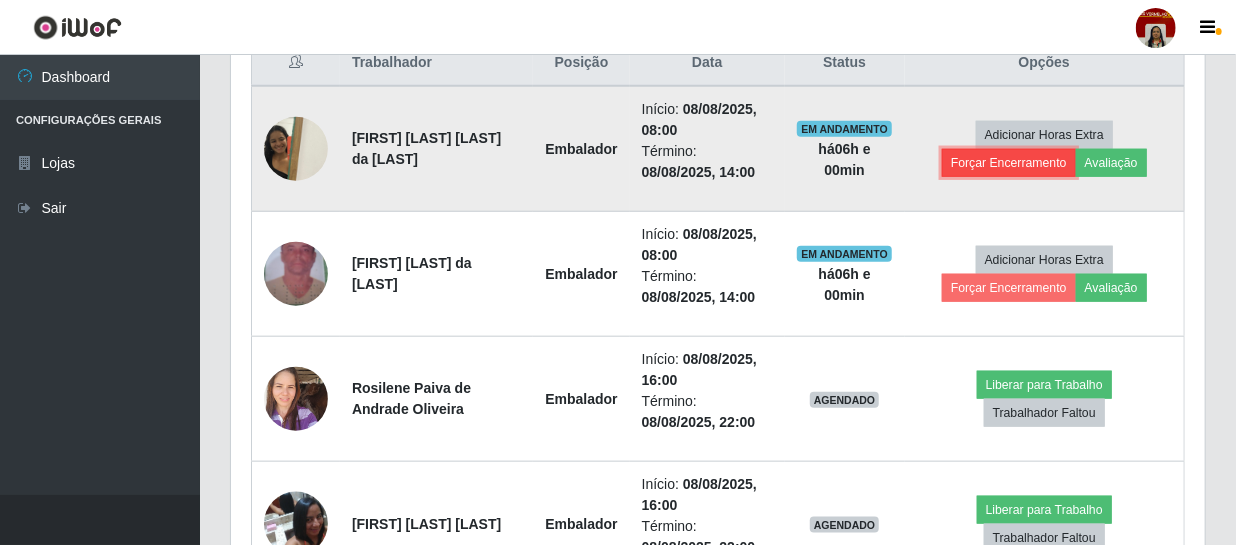 click on "Forçar Encerramento" at bounding box center [1009, 163] 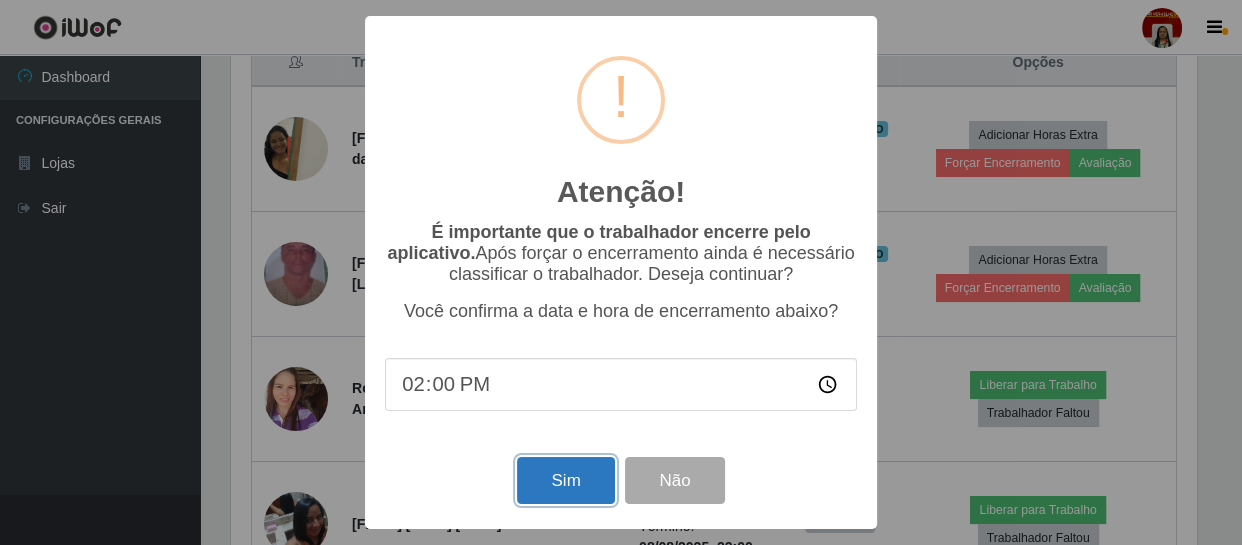 click on "Sim" at bounding box center (565, 480) 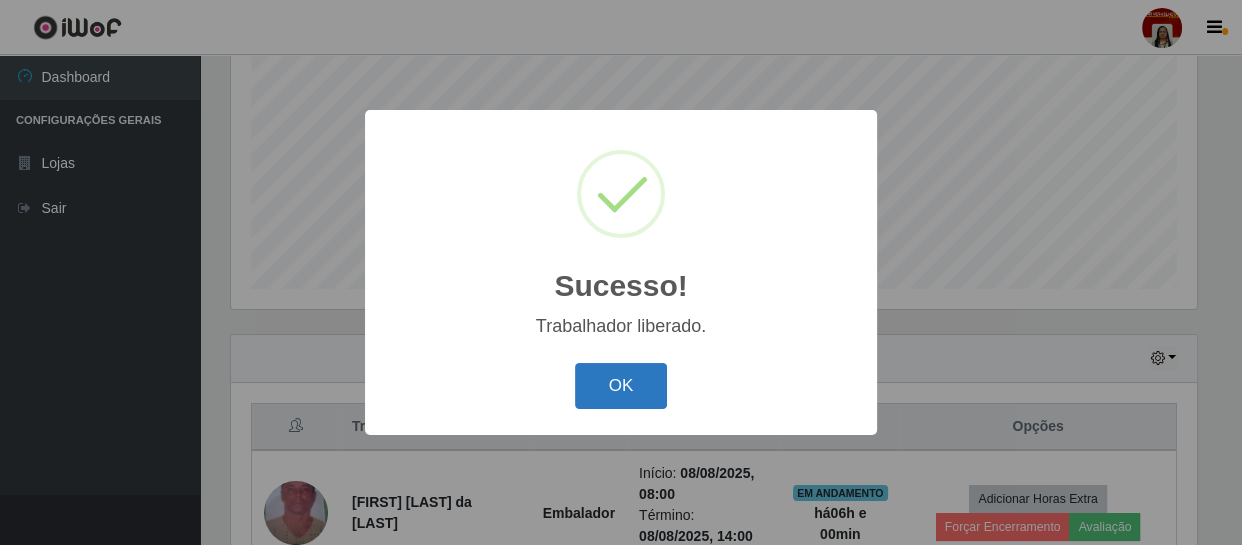 click on "OK" at bounding box center (621, 386) 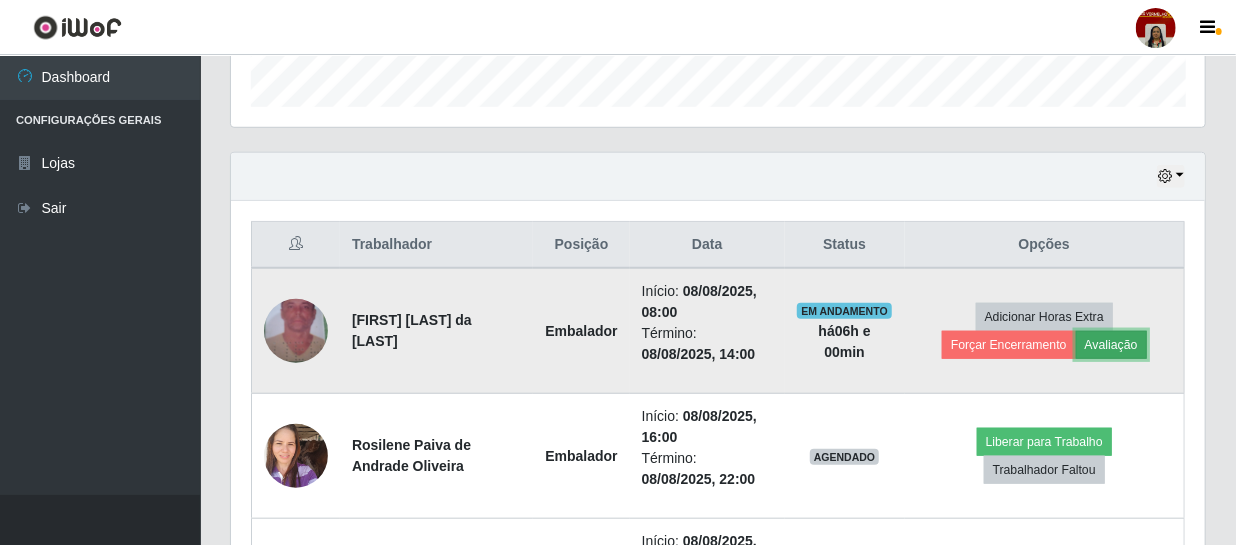 click on "Avaliação" at bounding box center [1111, 345] 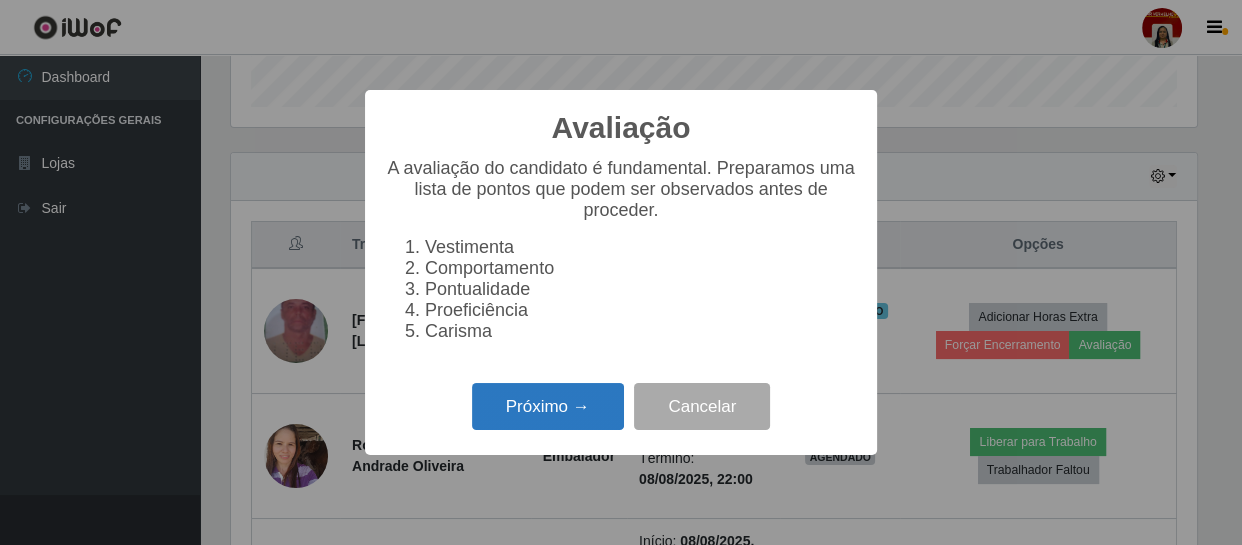 click on "Próximo →" at bounding box center (548, 406) 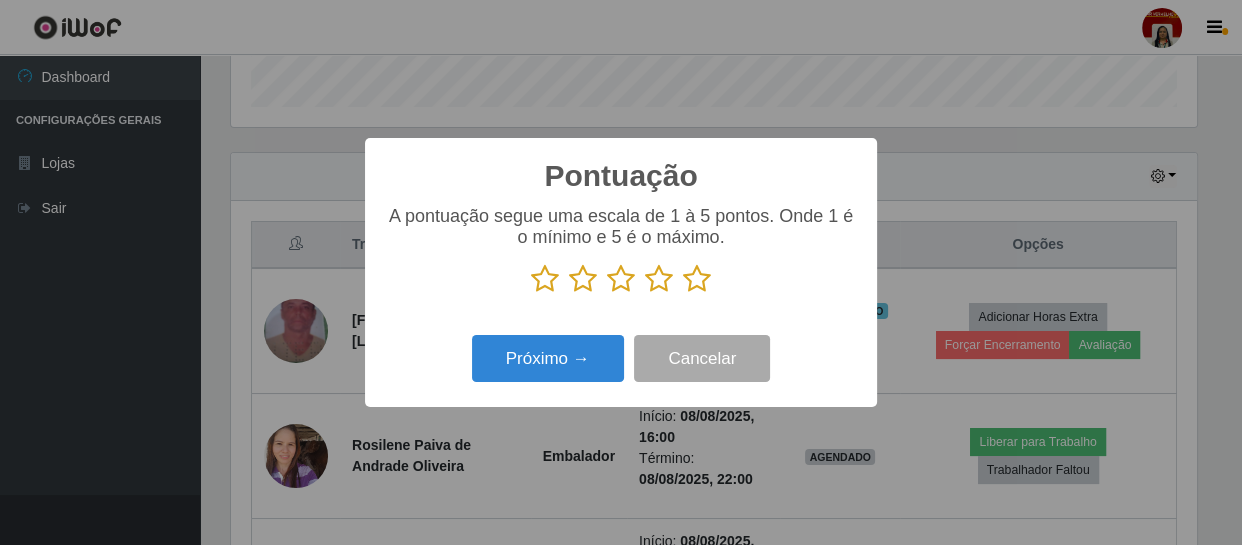 click at bounding box center (697, 279) 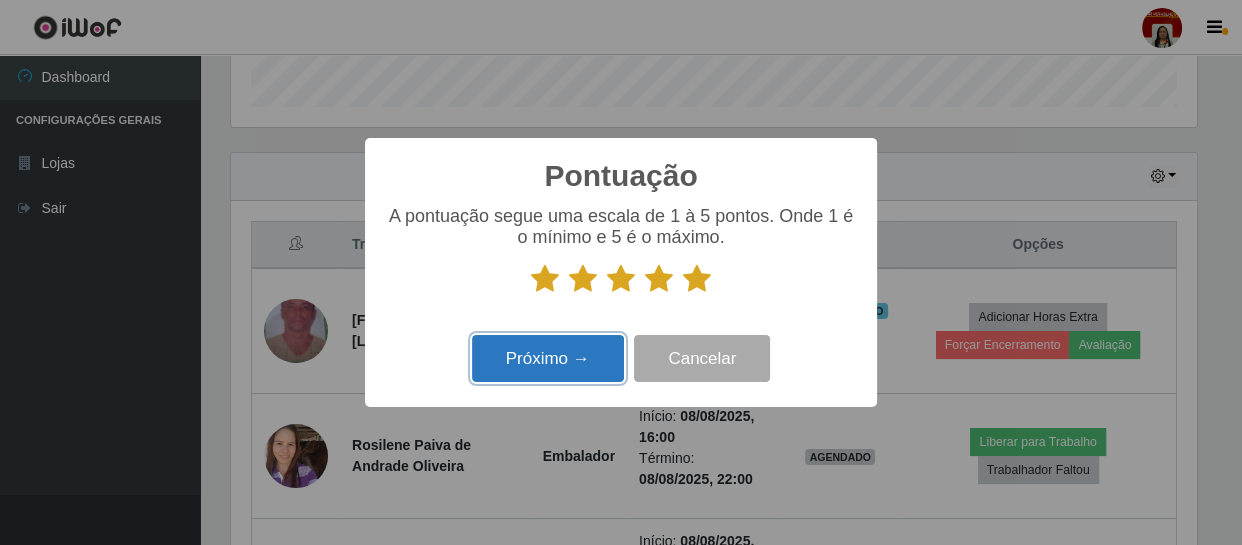 click on "Próximo →" at bounding box center [548, 358] 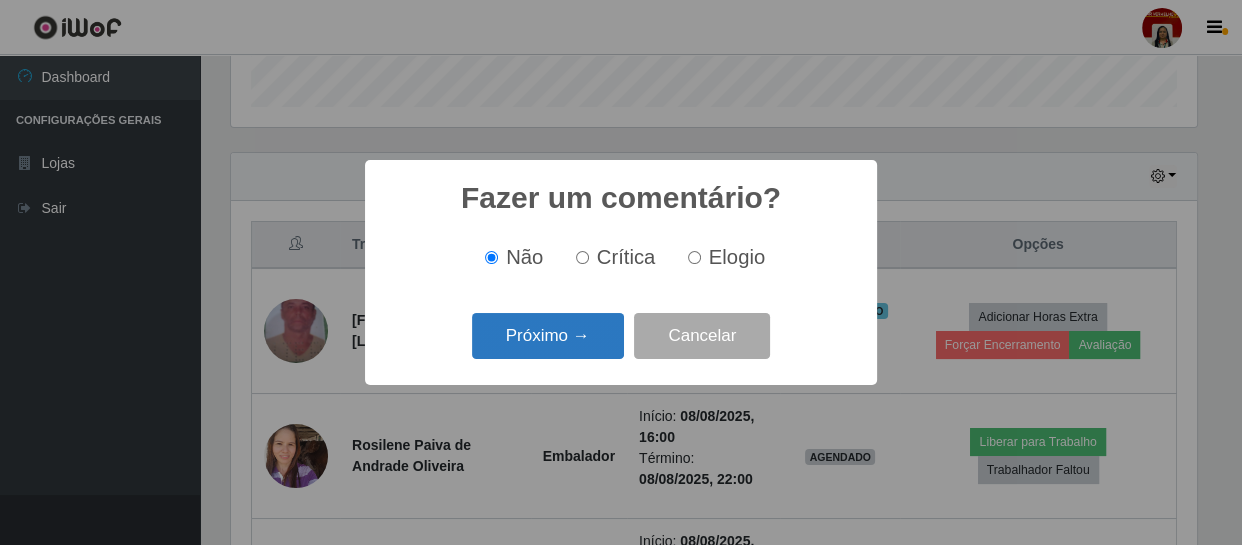 click on "Próximo →" at bounding box center [548, 336] 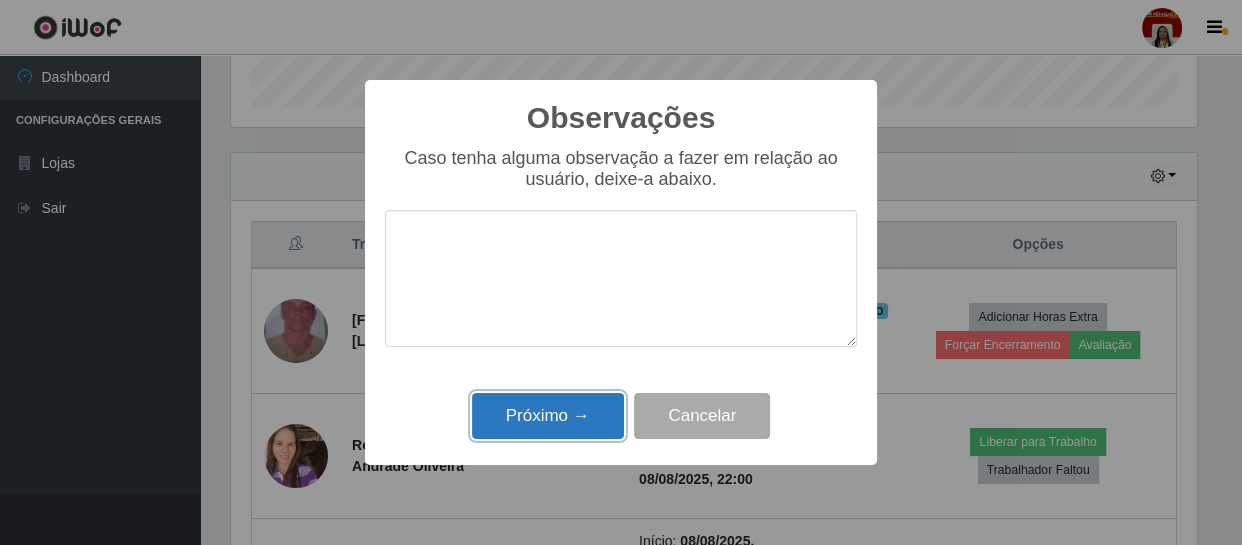 click on "Próximo →" at bounding box center [548, 416] 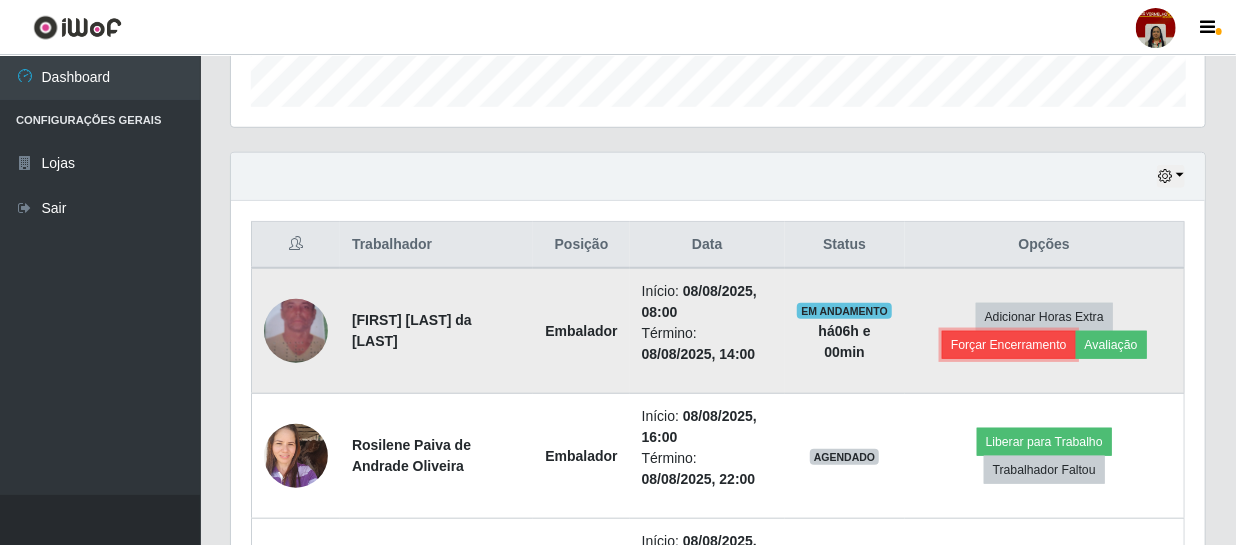 click on "Forçar Encerramento" at bounding box center (1009, 345) 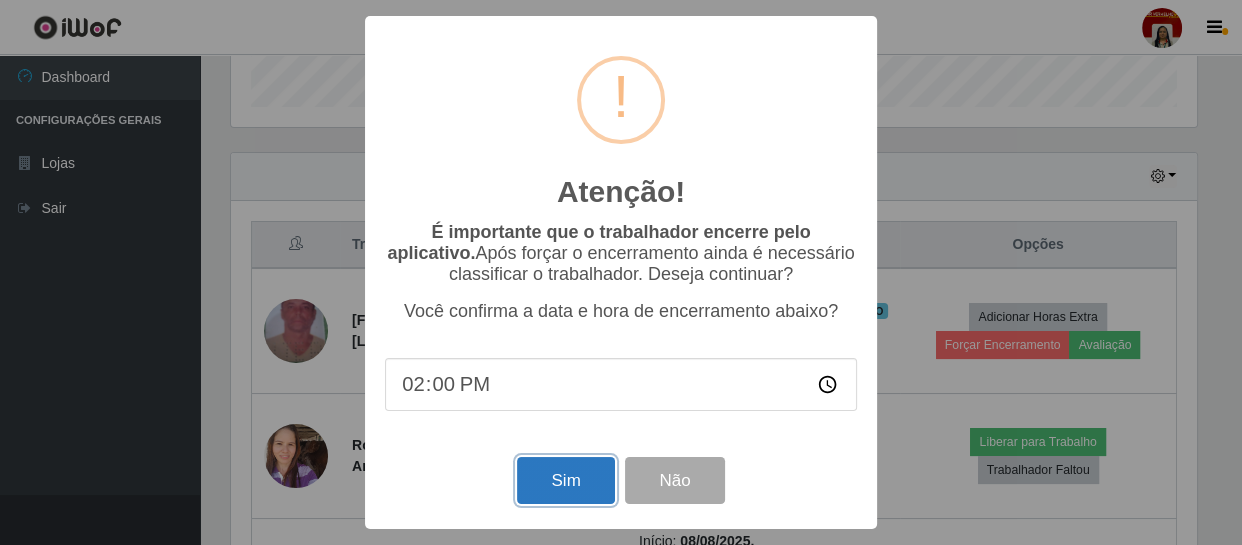 click on "Sim" at bounding box center [565, 480] 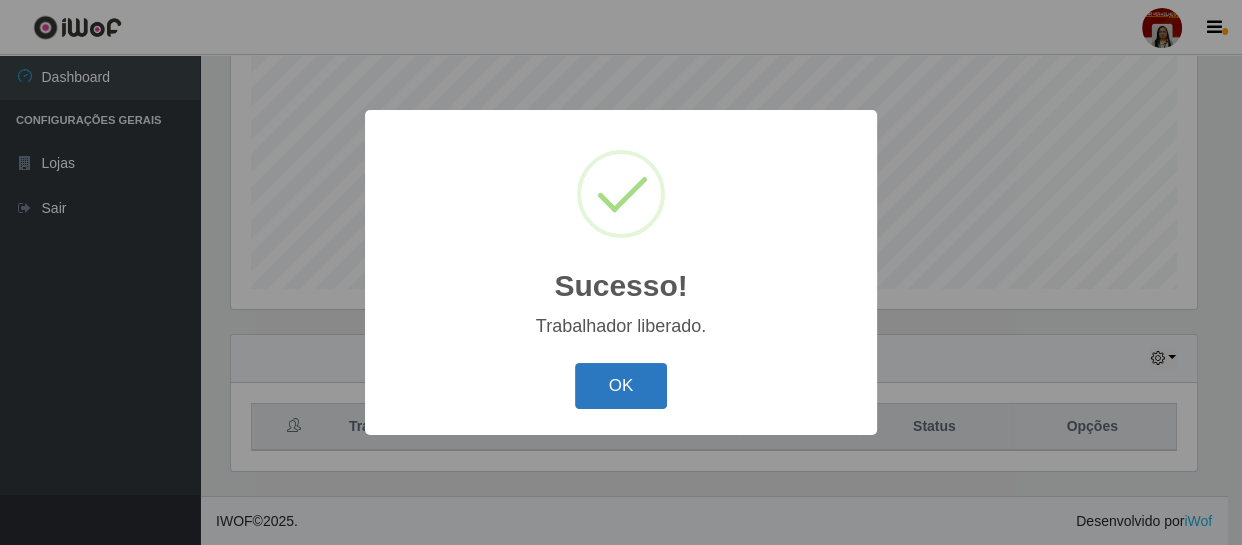 click on "OK" at bounding box center [621, 386] 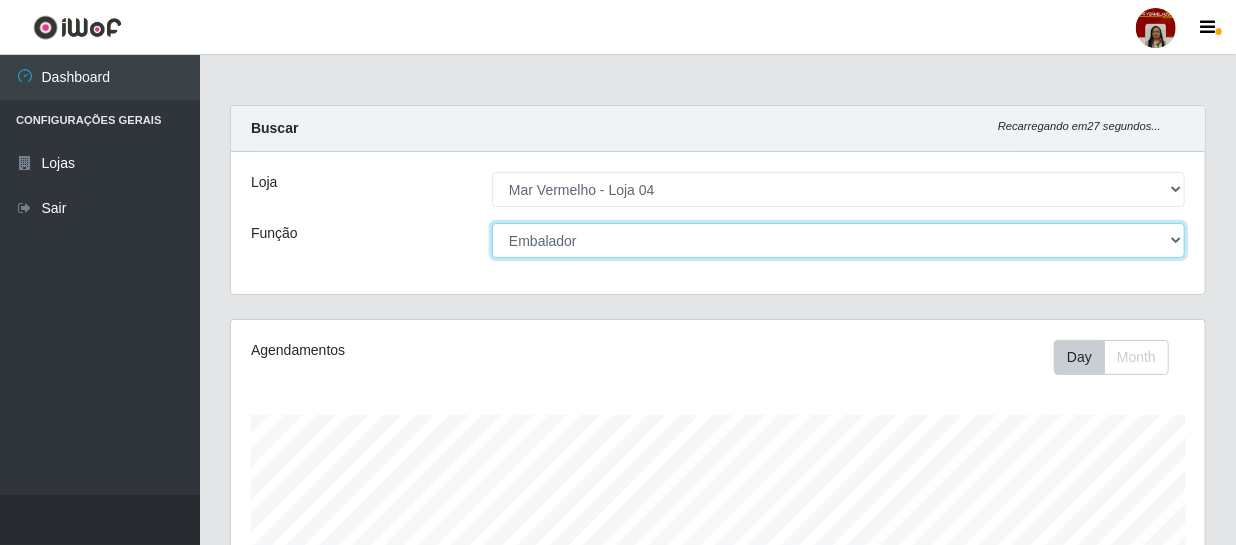 click on "[Selecione...] ASG ASG + ASG ++ Auxiliar de Depósito  Auxiliar de Depósito + Auxiliar de Depósito ++ Auxiliar de Estacionamento Auxiliar de Estacionamento + Auxiliar de Estacionamento ++ Balconista de Frios Balconista de Frios + Balconista de Padaria  Balconista de Padaria + Embalador Embalador + Embalador ++ Operador de Caixa Operador de Caixa + Operador de Caixa ++ Repositor  Repositor + Repositor ++ Repositor de Frios Repositor de Frios + Repositor de Frios ++ Repositor de Hortifruti Repositor de Hortifruti + Repositor de Hortifruti ++" at bounding box center (838, 240) 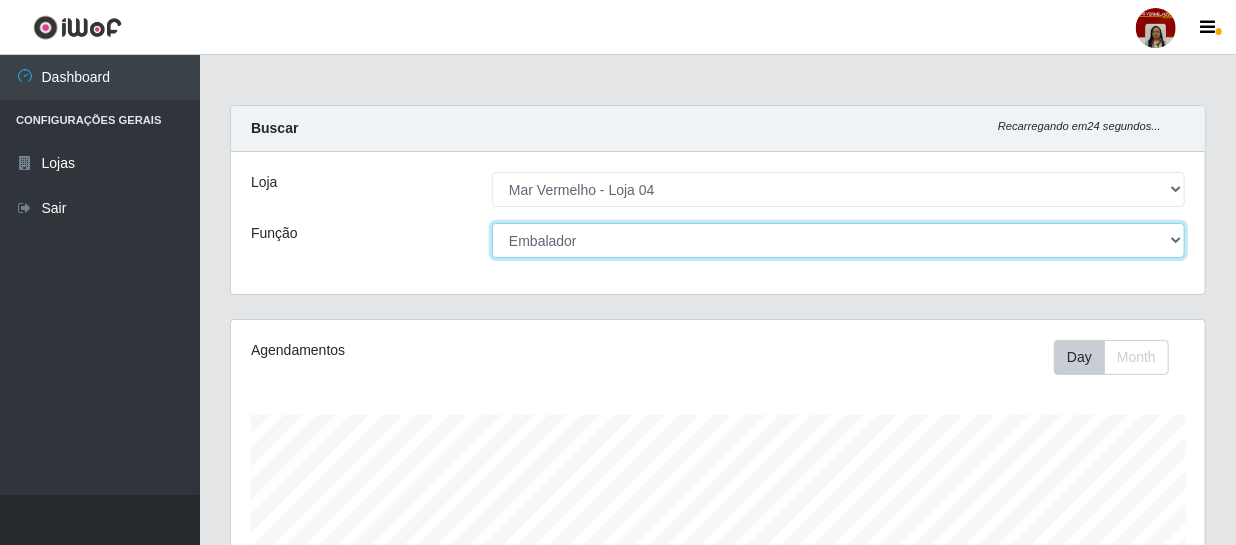 select on "22" 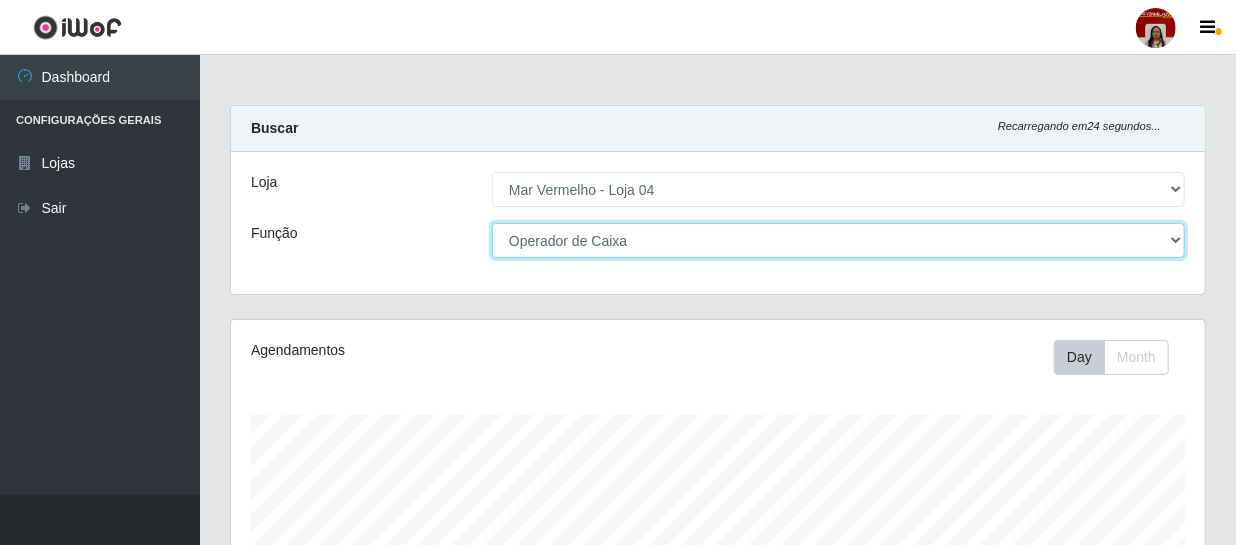 click on "[Selecione...] ASG ASG + ASG ++ Auxiliar de Depósito  Auxiliar de Depósito + Auxiliar de Depósito ++ Auxiliar de Estacionamento Auxiliar de Estacionamento + Auxiliar de Estacionamento ++ Balconista de Frios Balconista de Frios + Balconista de Padaria  Balconista de Padaria + Embalador Embalador + Embalador ++ Operador de Caixa Operador de Caixa + Operador de Caixa ++ Repositor  Repositor + Repositor ++ Repositor de Frios Repositor de Frios + Repositor de Frios ++ Repositor de Hortifruti Repositor de Hortifruti + Repositor de Hortifruti ++" at bounding box center [838, 240] 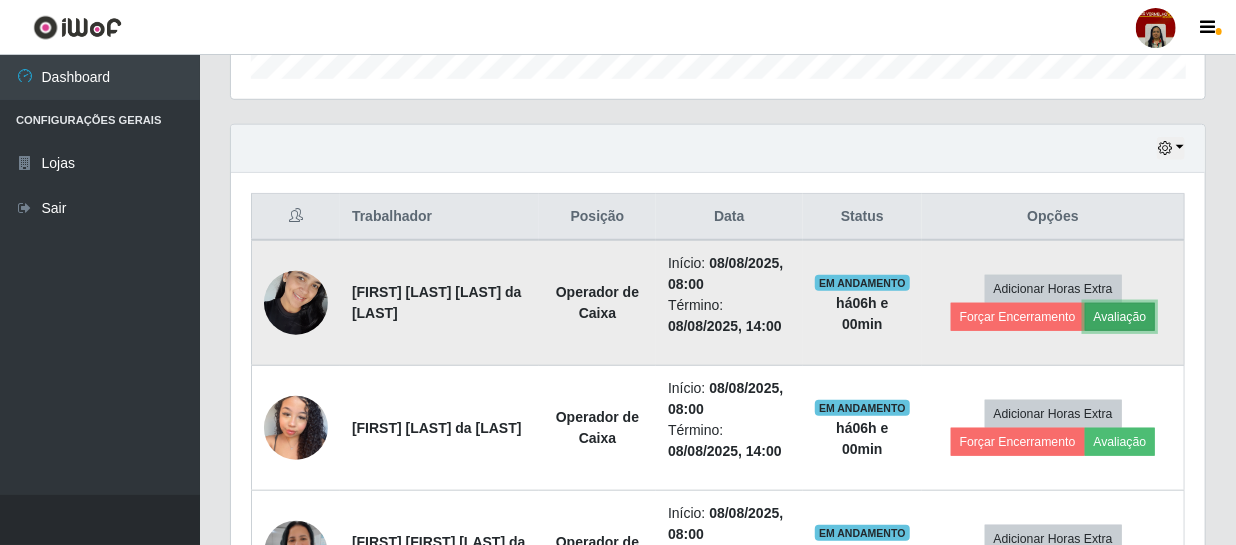 click on "Avaliação" at bounding box center [1120, 317] 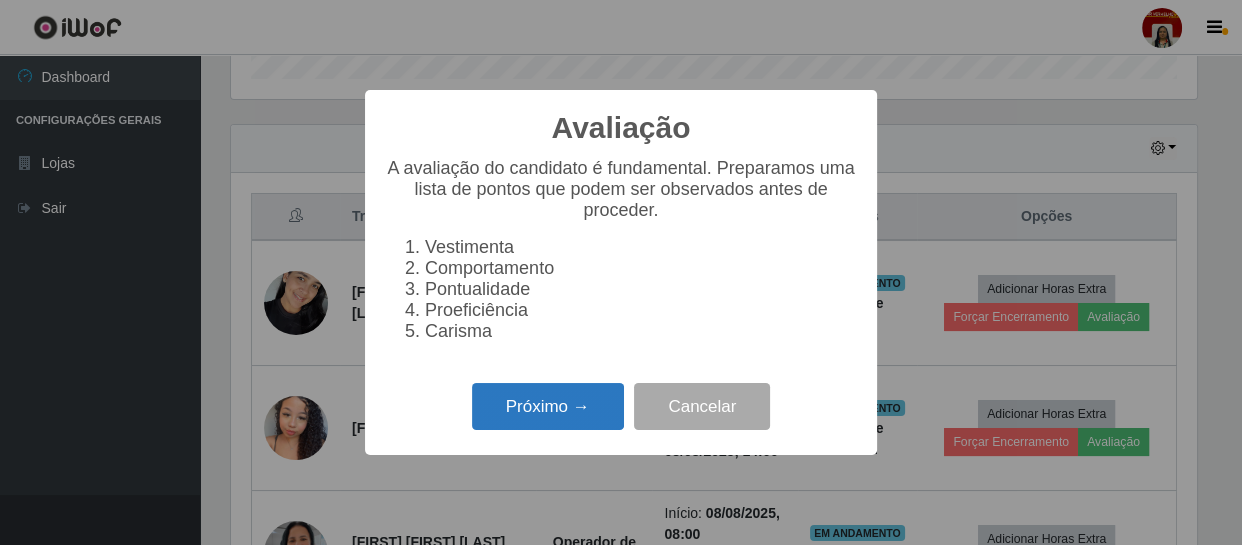 click on "Próximo →" at bounding box center (548, 406) 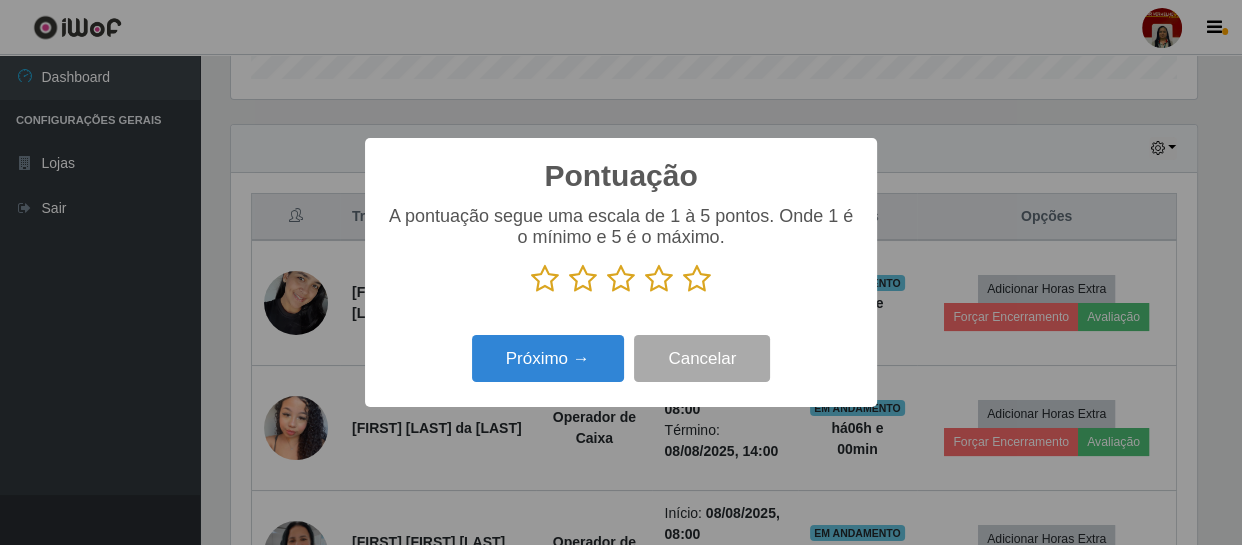 click at bounding box center [697, 279] 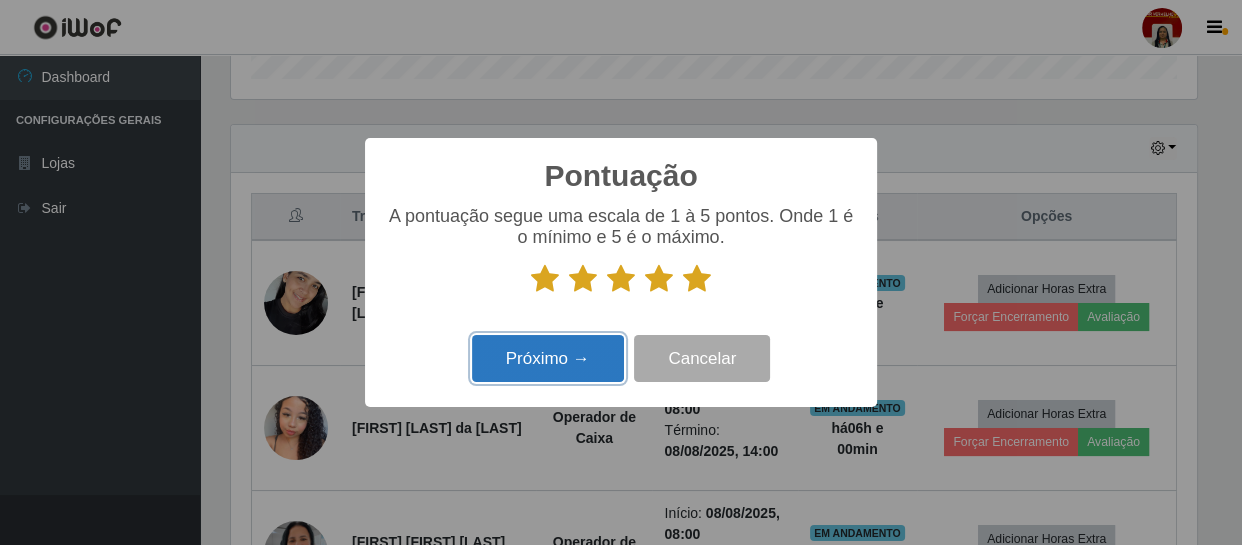click on "Próximo →" at bounding box center [548, 358] 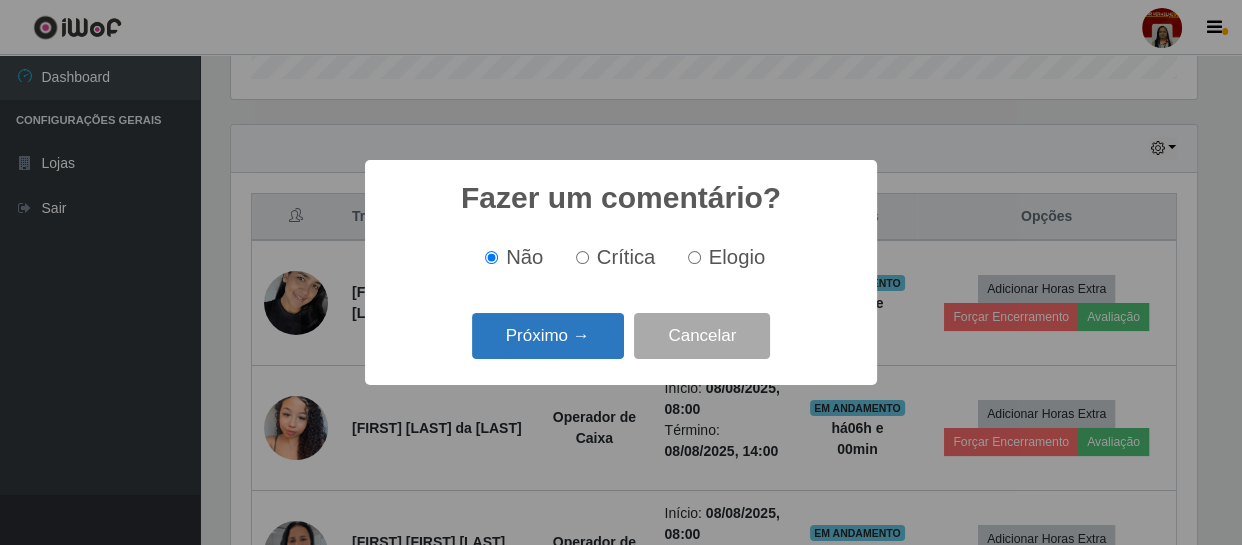 click on "Próximo →" at bounding box center [548, 336] 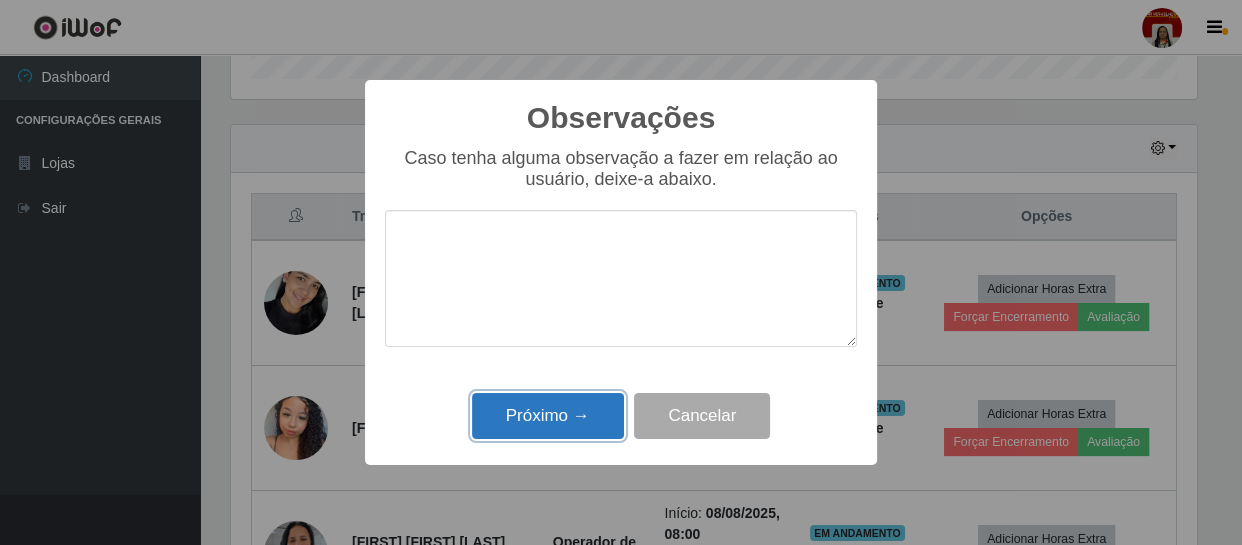 click on "Próximo →" at bounding box center [548, 416] 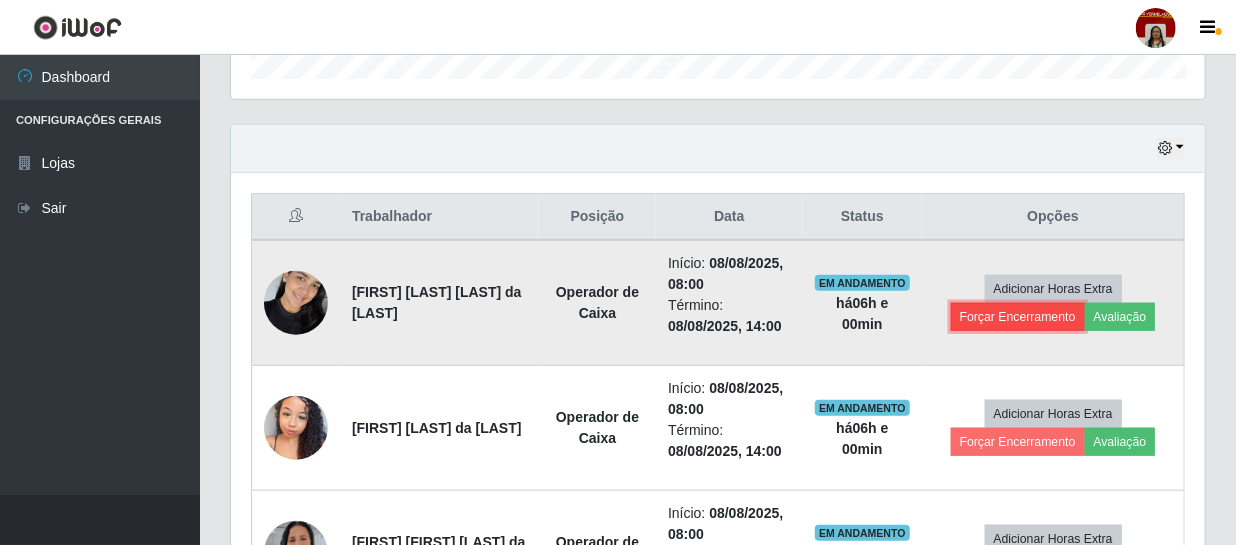 click on "Forçar Encerramento" at bounding box center [1018, 317] 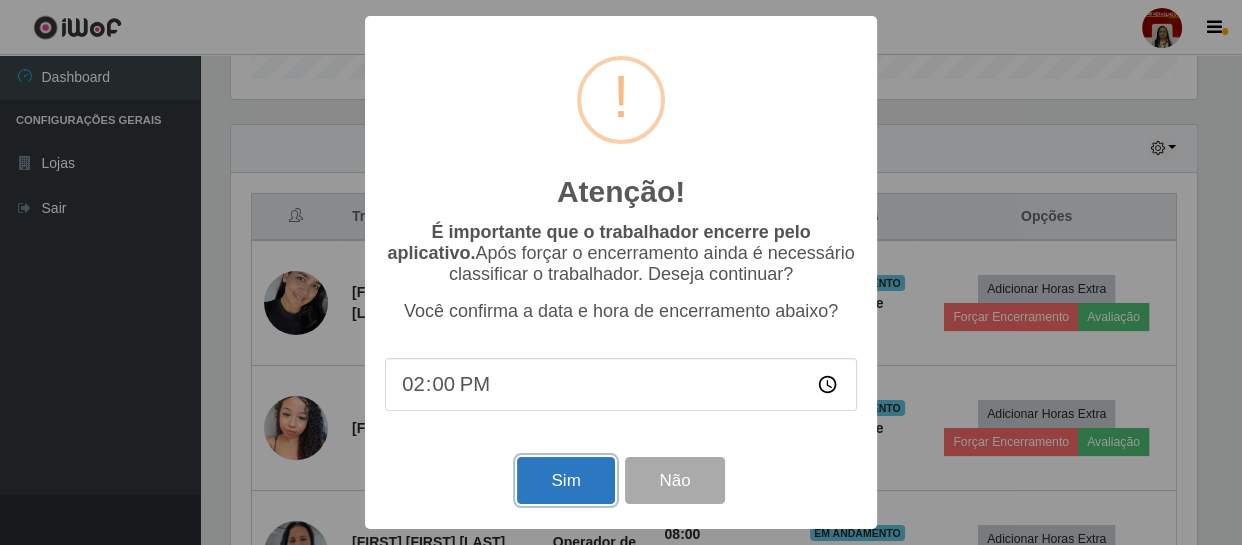 click on "Sim" at bounding box center (565, 480) 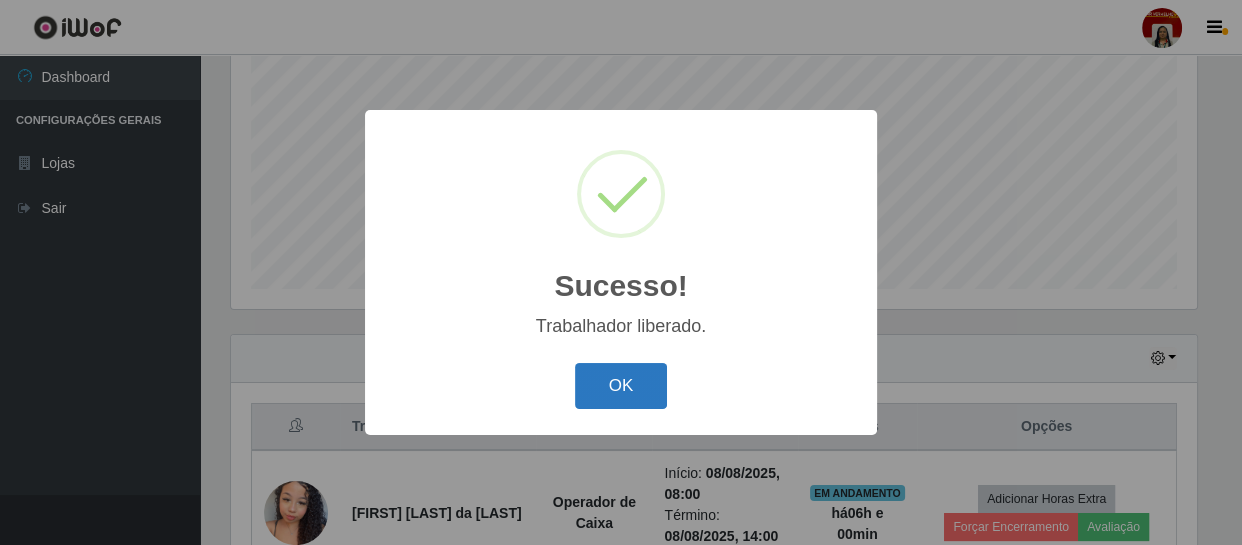 click on "OK" at bounding box center [621, 386] 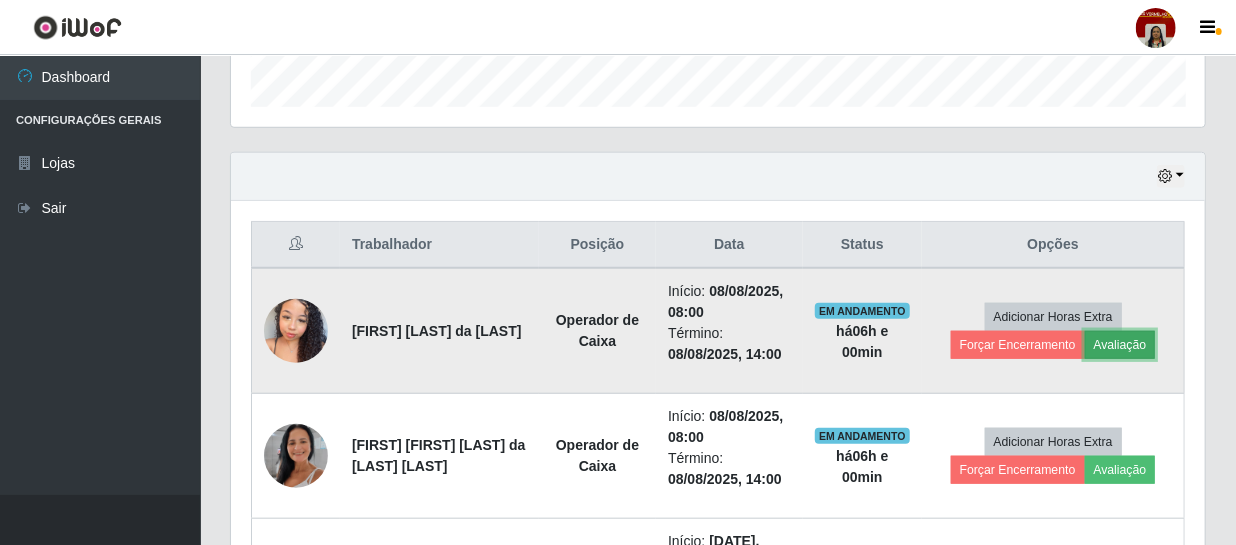 click on "Avaliação" at bounding box center (1120, 345) 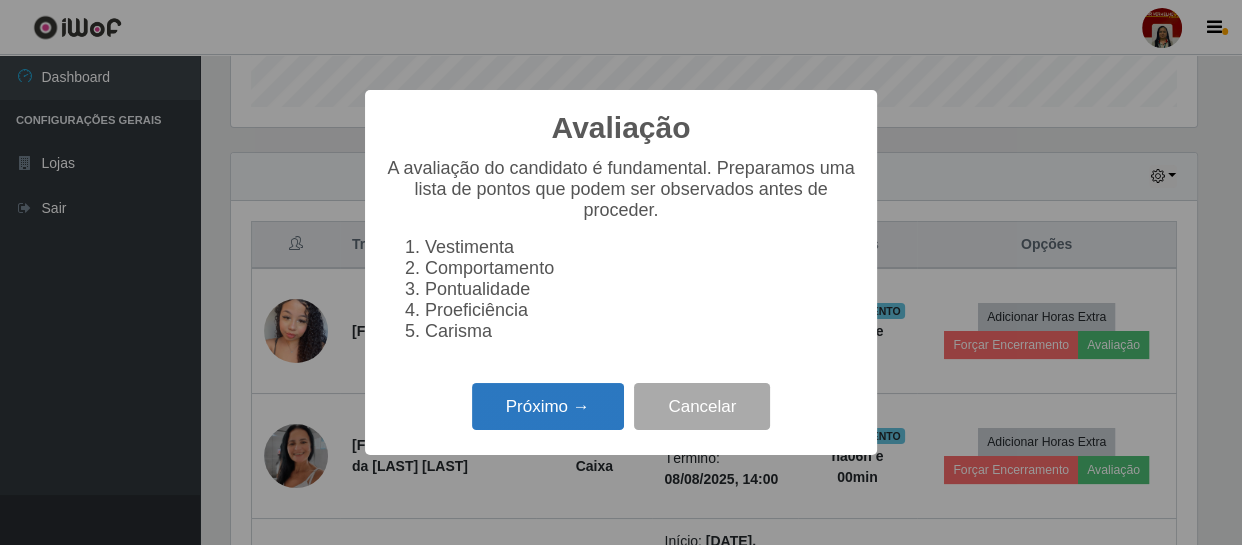 click on "Próximo →" at bounding box center (548, 406) 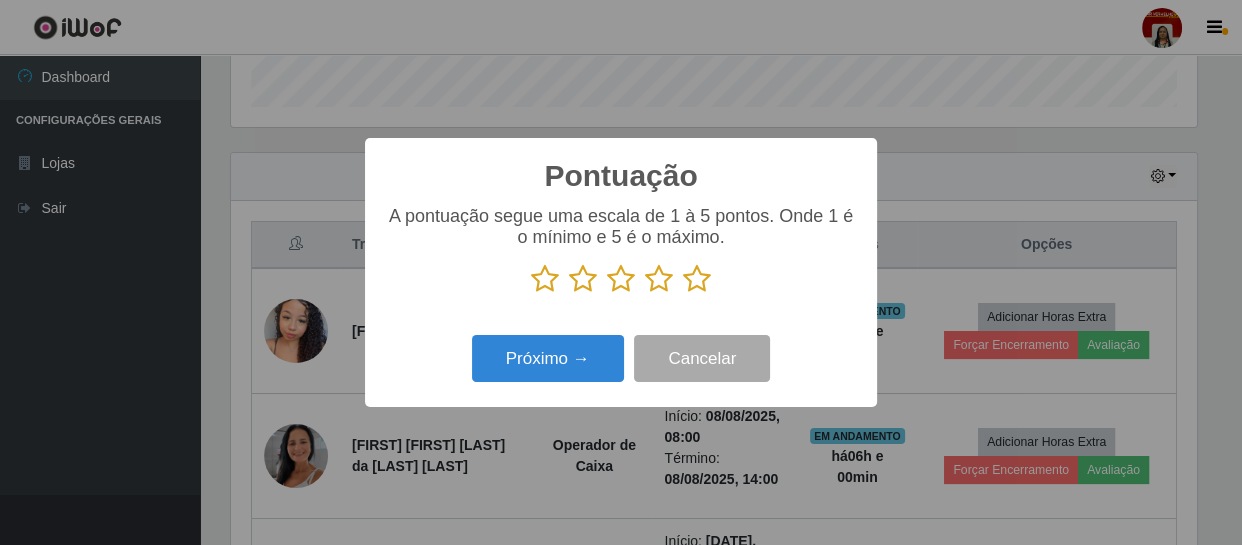 click at bounding box center [697, 279] 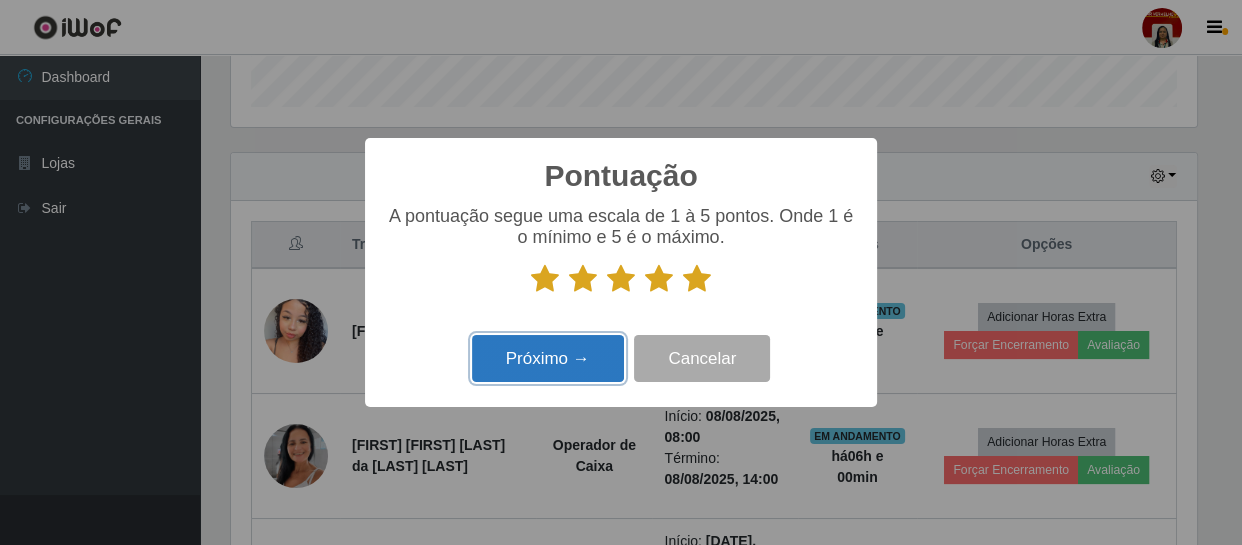 click on "Próximo →" at bounding box center (548, 358) 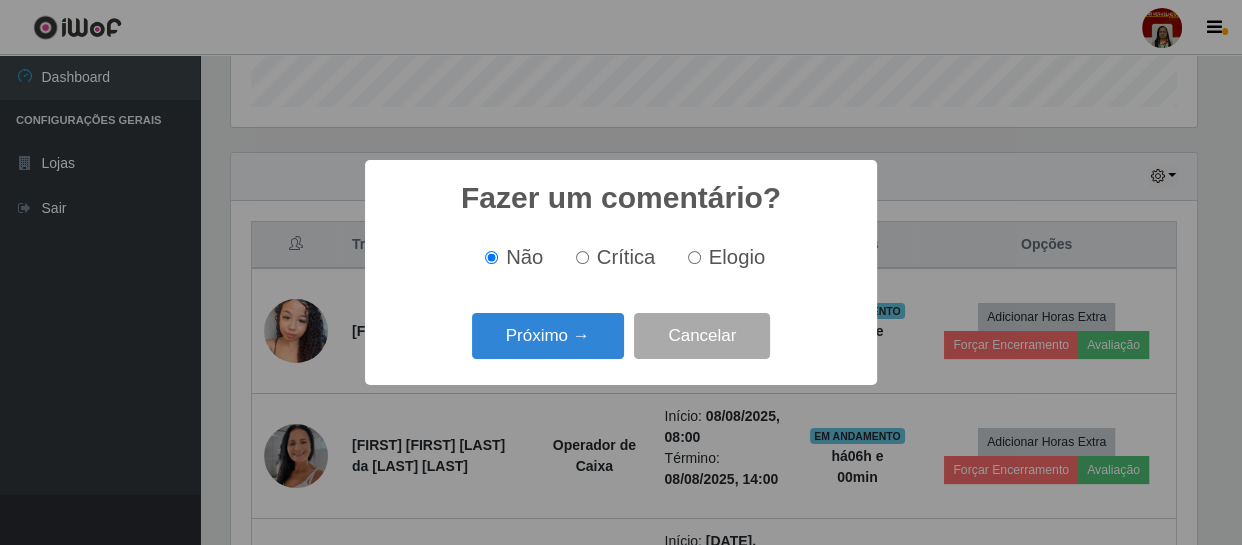 click on "Próximo →" at bounding box center [548, 336] 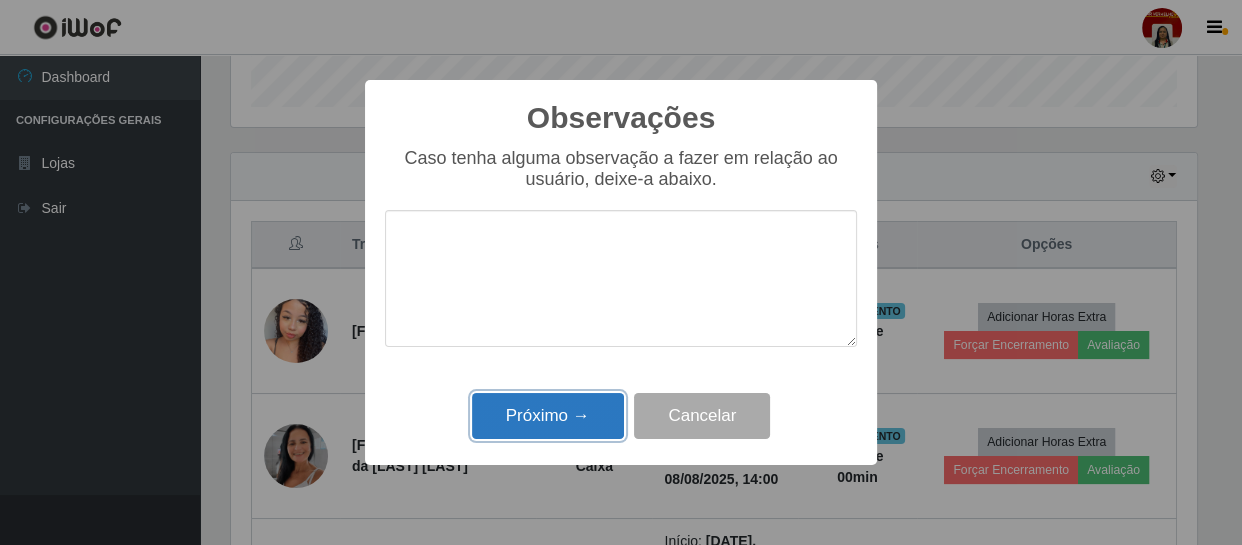 click on "Próximo →" at bounding box center [548, 416] 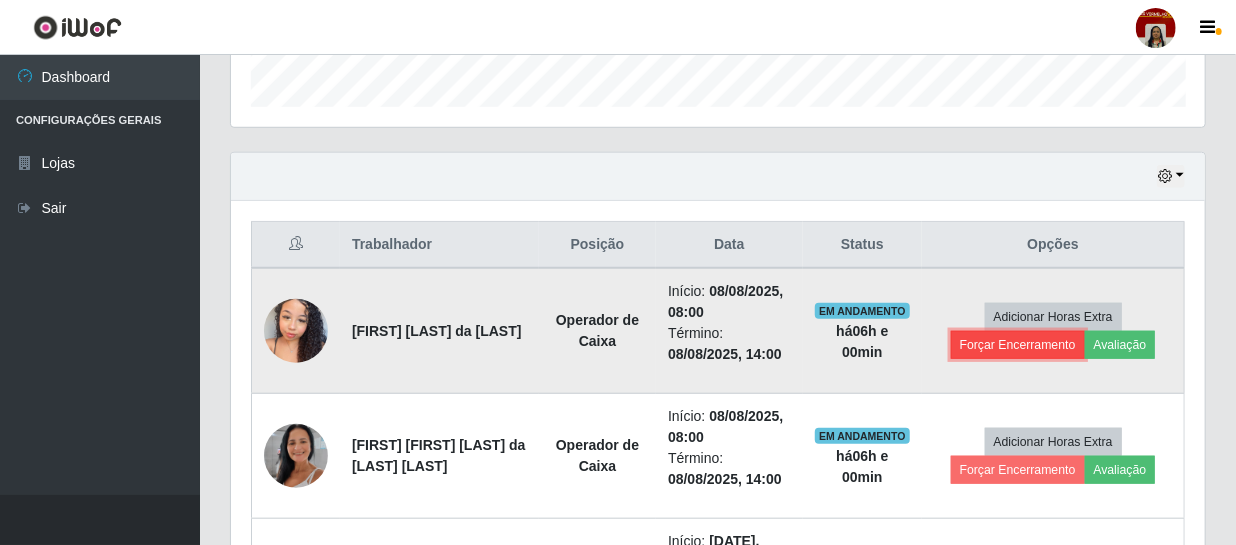 click on "Forçar Encerramento" at bounding box center (1018, 345) 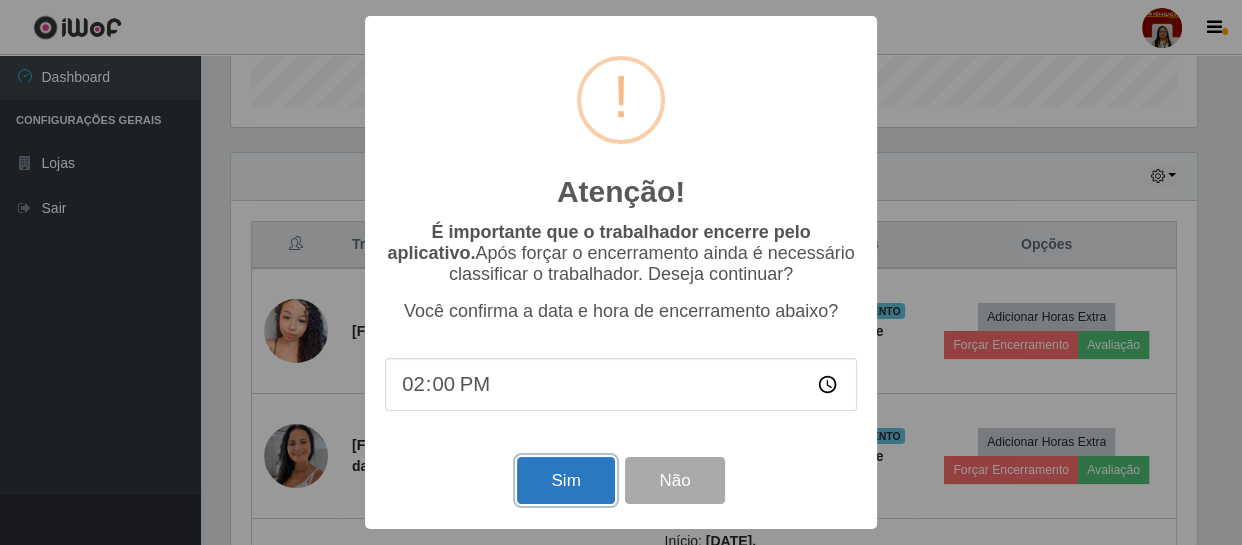 click on "Sim" at bounding box center (565, 480) 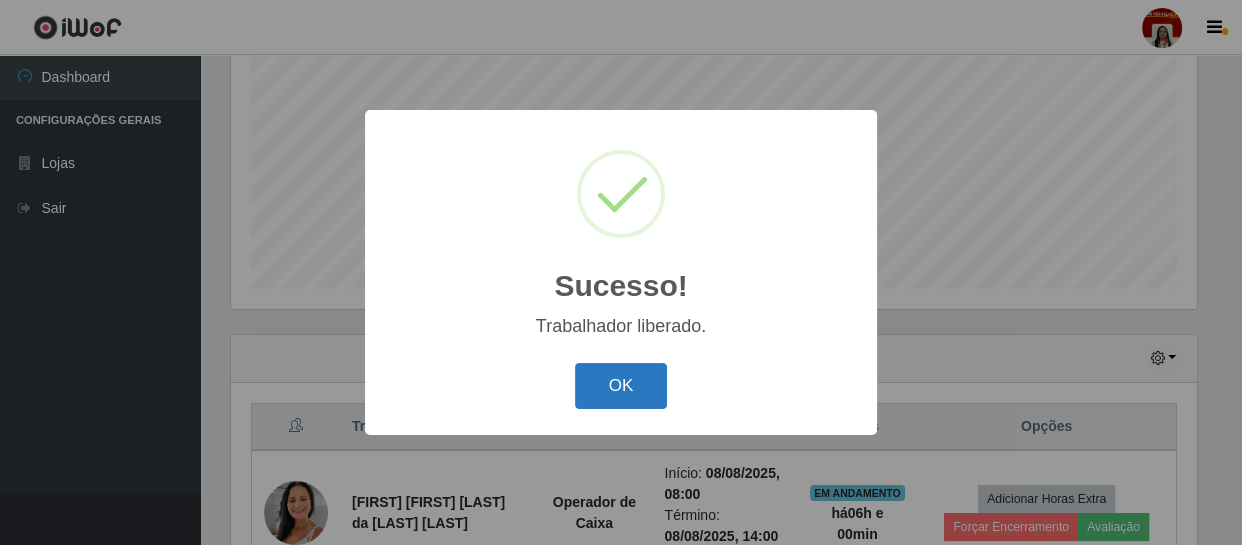 click on "OK" at bounding box center (621, 386) 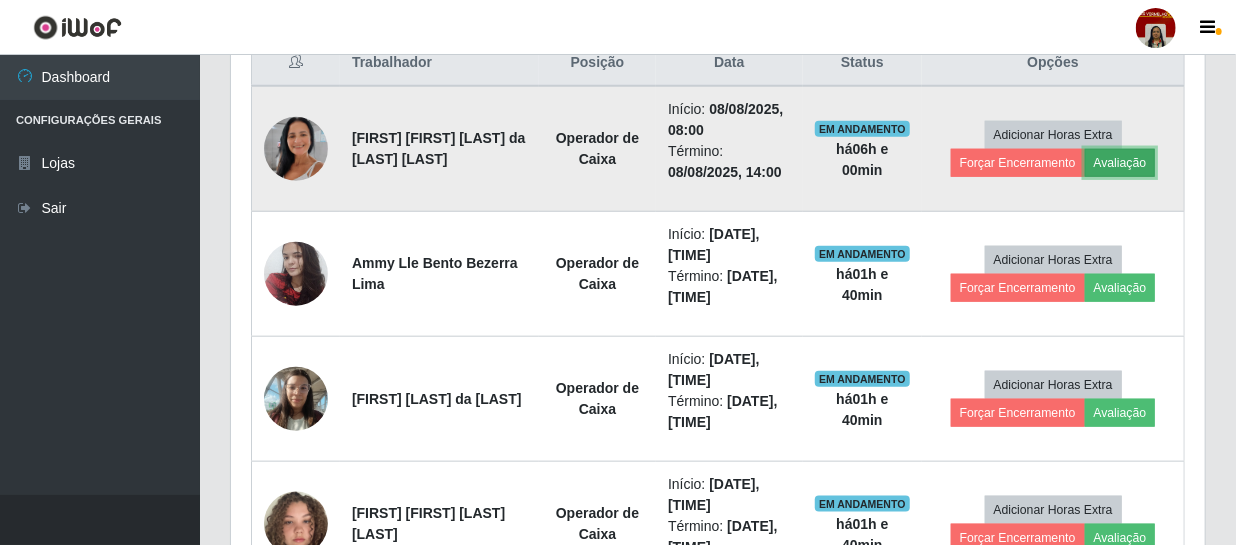 click on "Avaliação" at bounding box center [1120, 163] 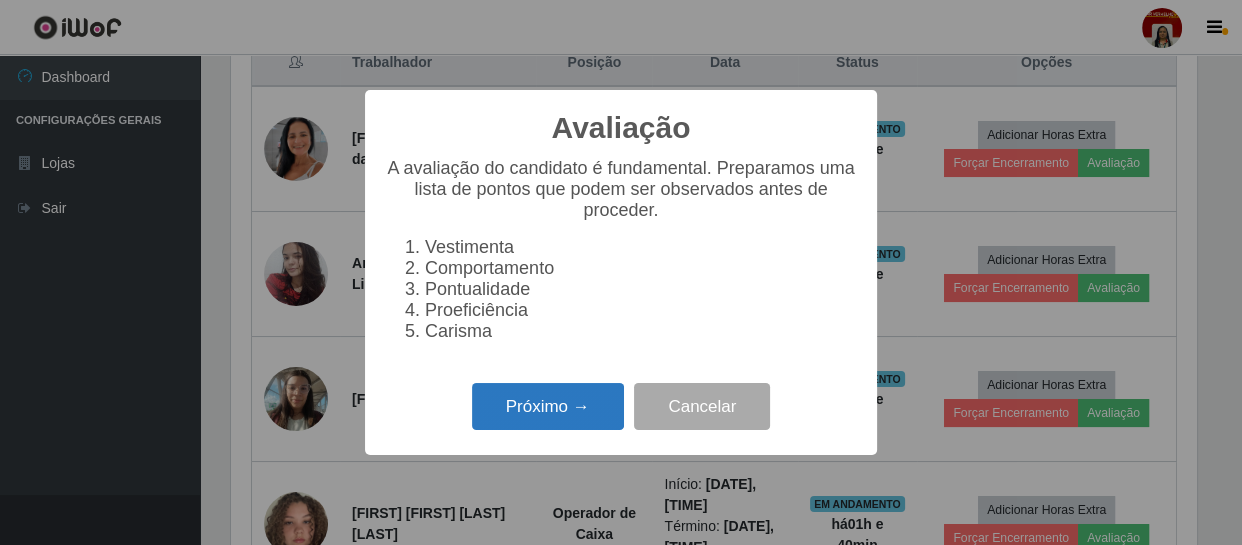 click on "Próximo →" at bounding box center [548, 406] 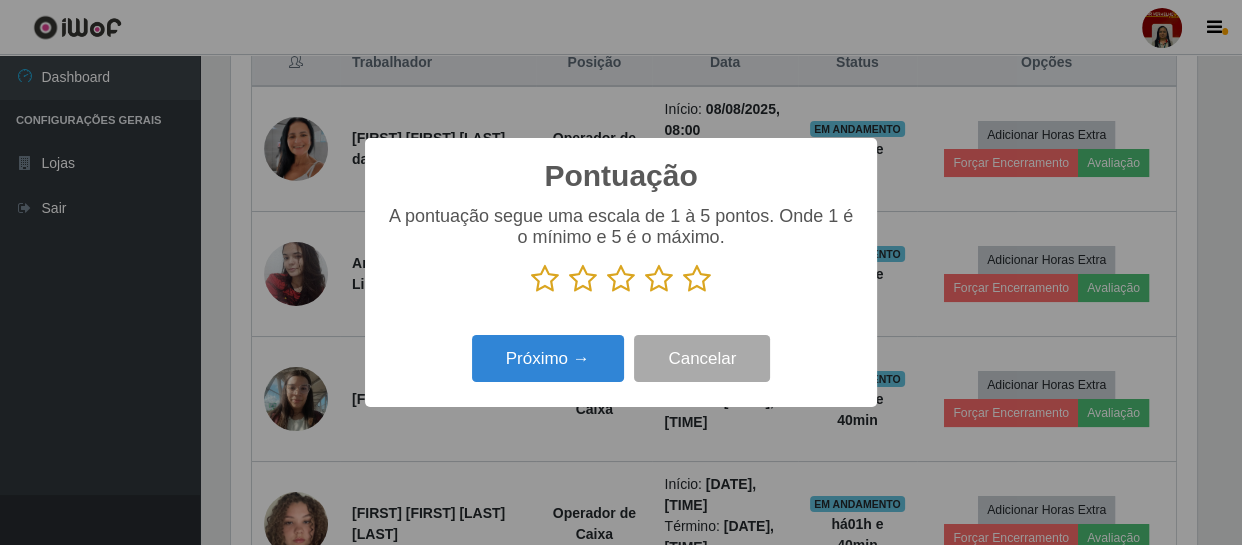 click at bounding box center [697, 279] 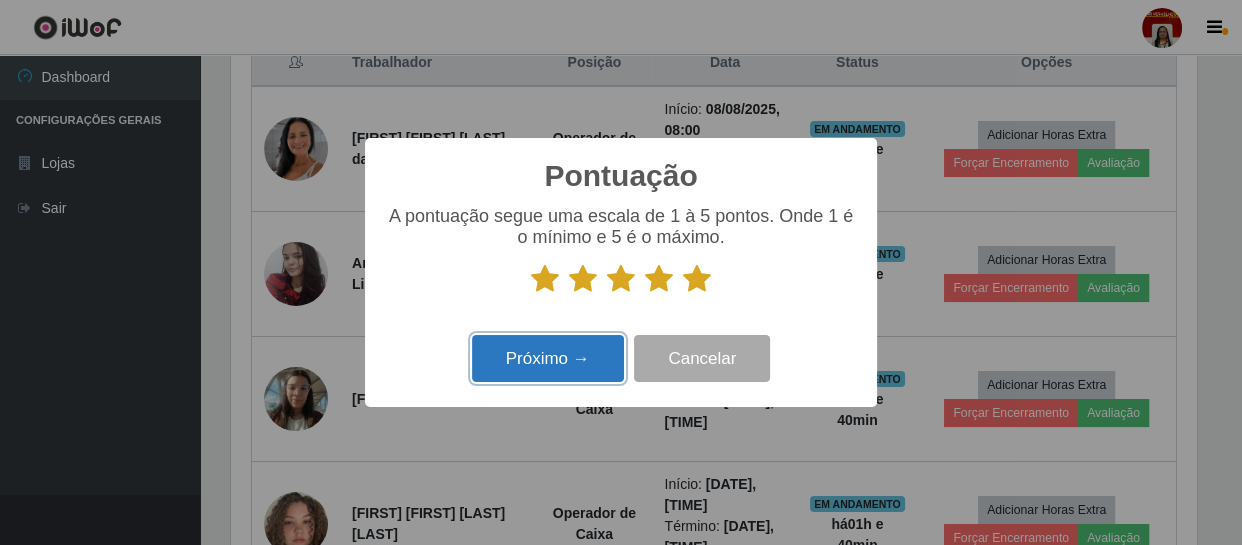 click on "Próximo →" at bounding box center (548, 358) 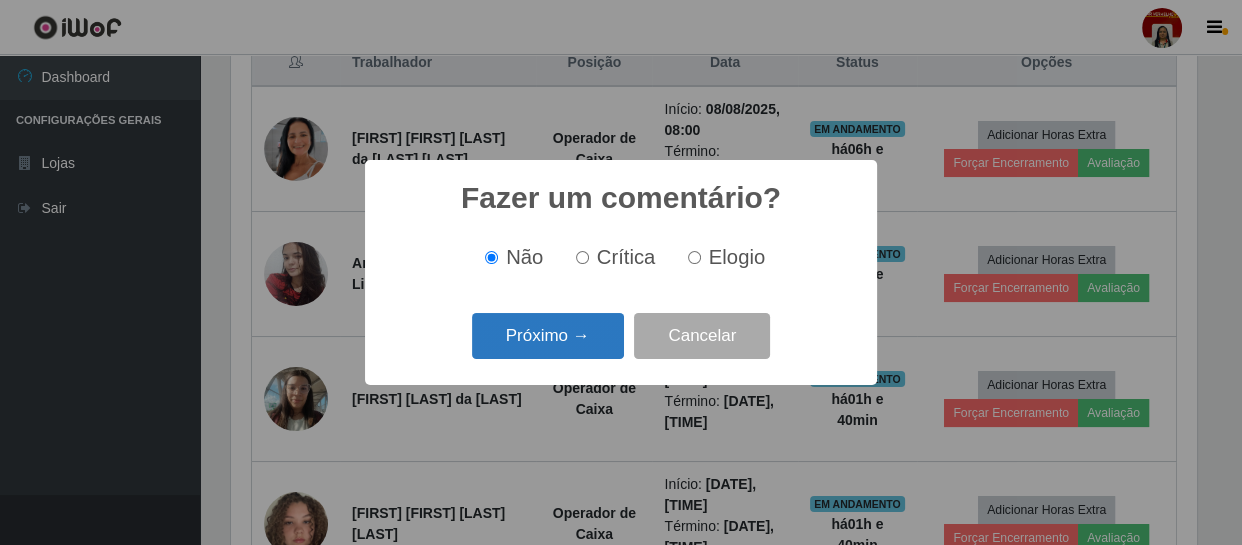 click on "Próximo →" at bounding box center [548, 336] 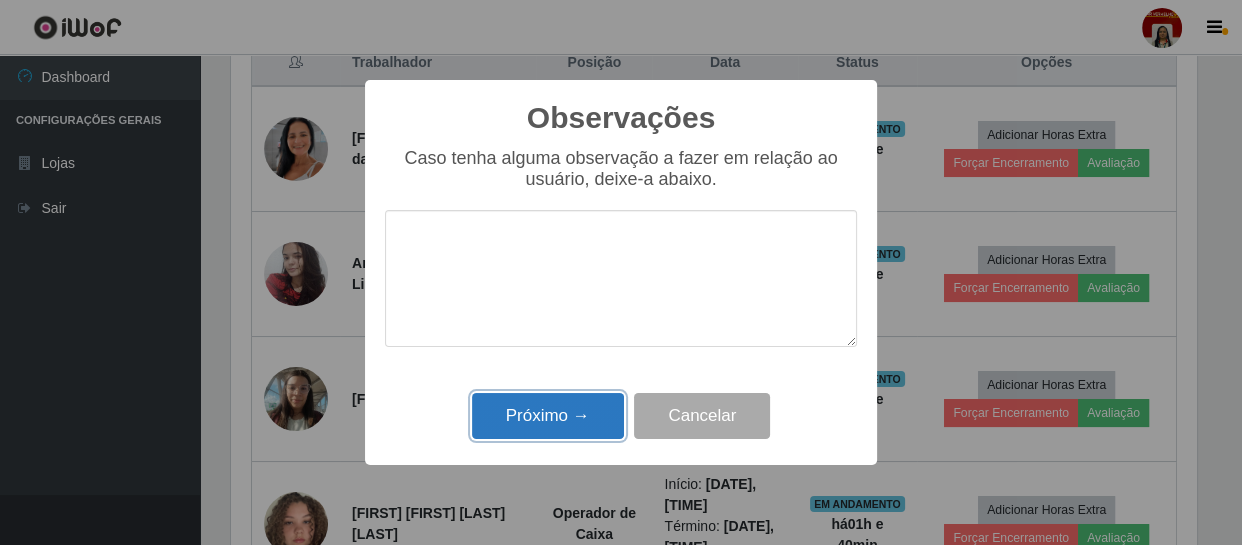 click on "Próximo →" at bounding box center (548, 416) 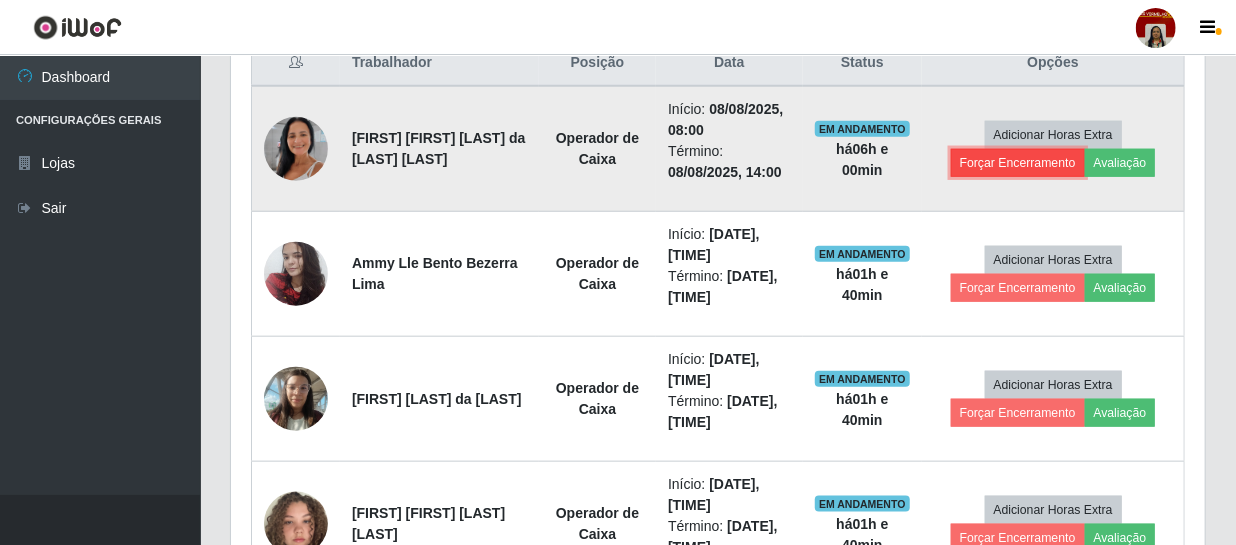 click on "Forçar Encerramento" at bounding box center [1018, 163] 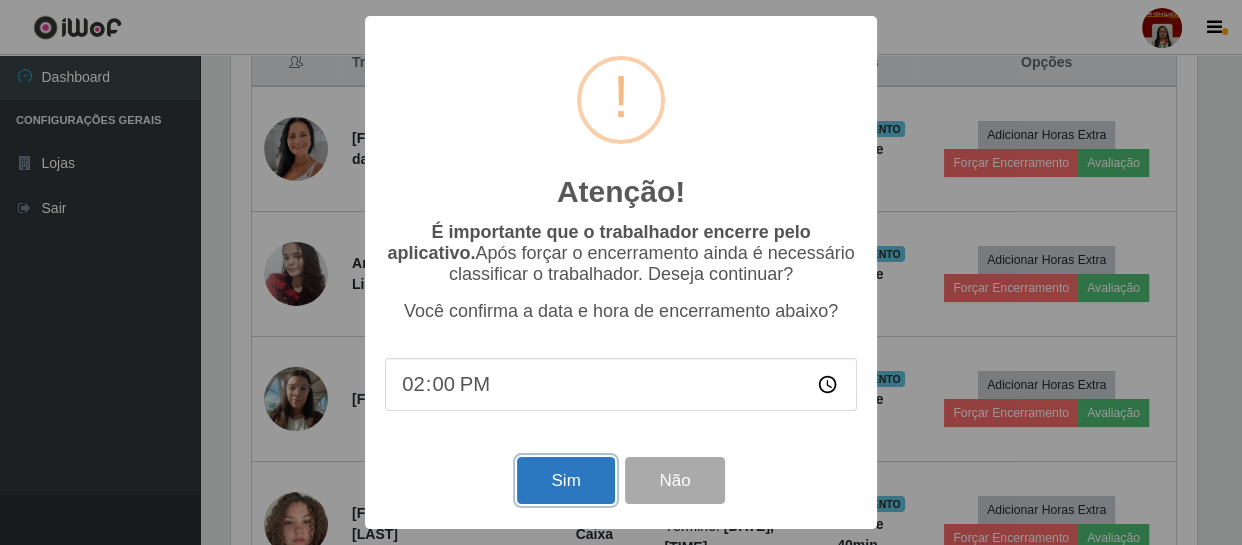 click on "Sim" at bounding box center [565, 480] 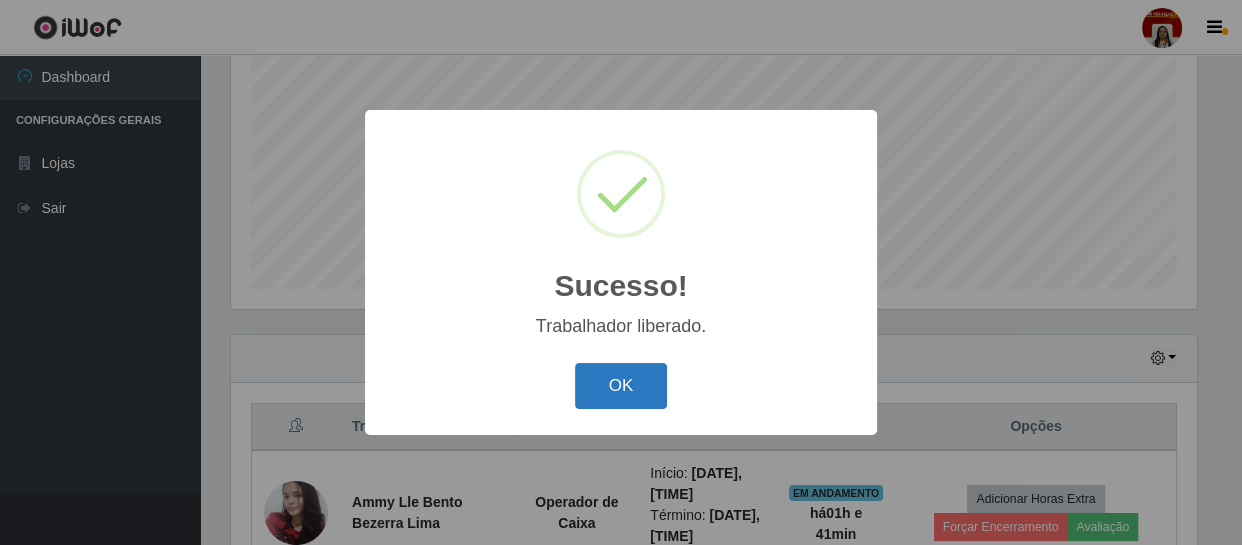 click on "OK" at bounding box center (621, 386) 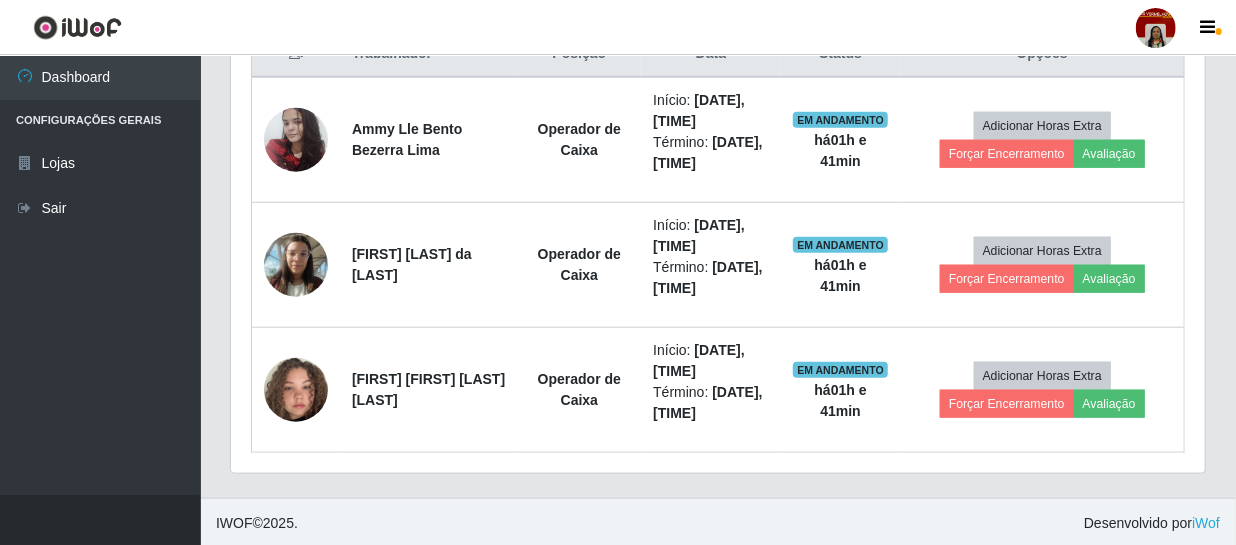 scroll, scrollTop: 800, scrollLeft: 0, axis: vertical 